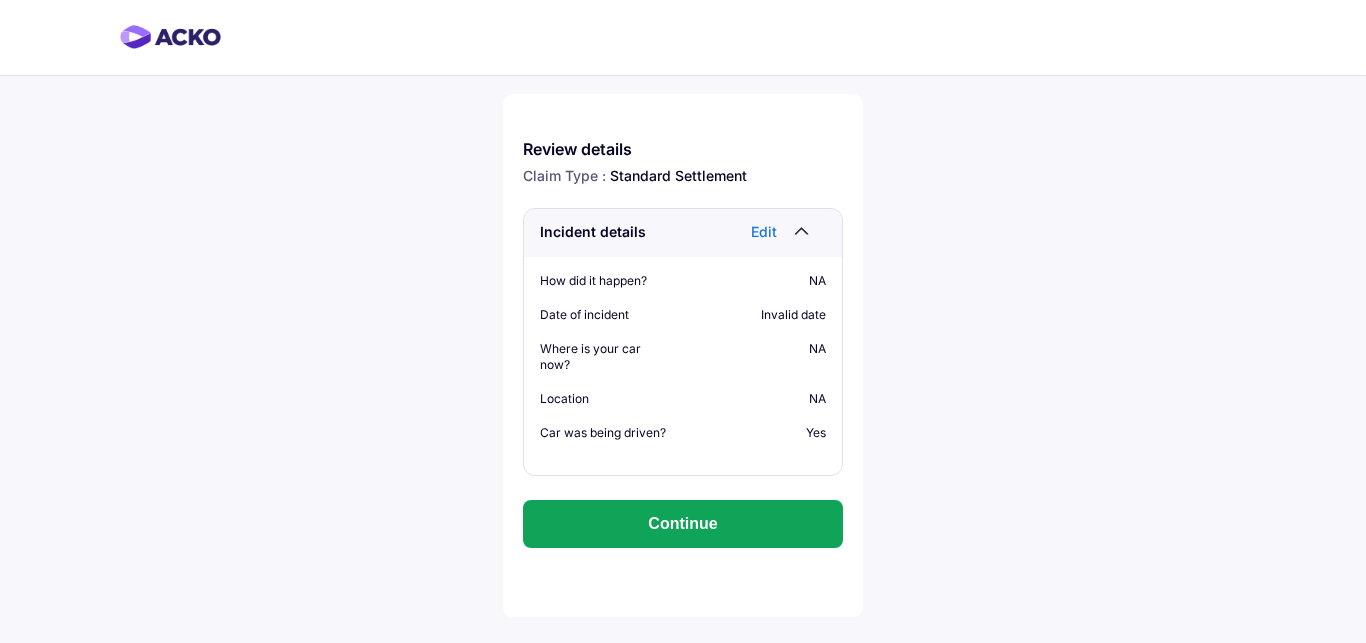 scroll, scrollTop: 0, scrollLeft: 0, axis: both 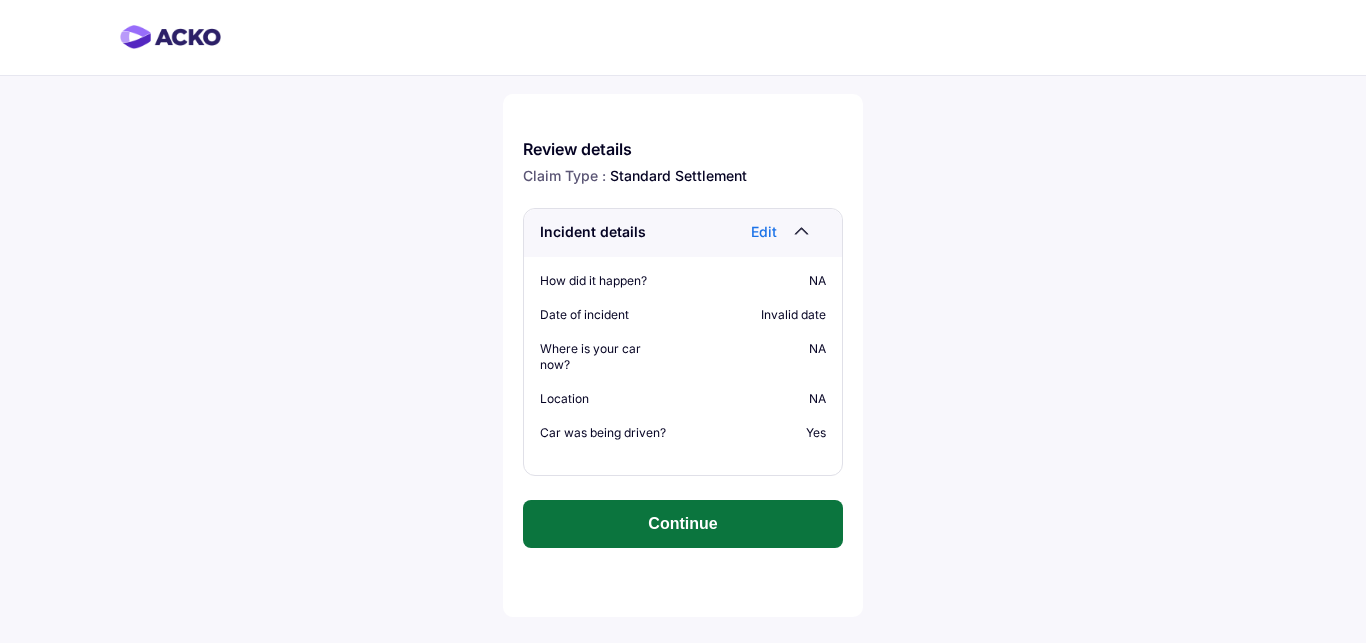 click on "Continue" at bounding box center (683, 524) 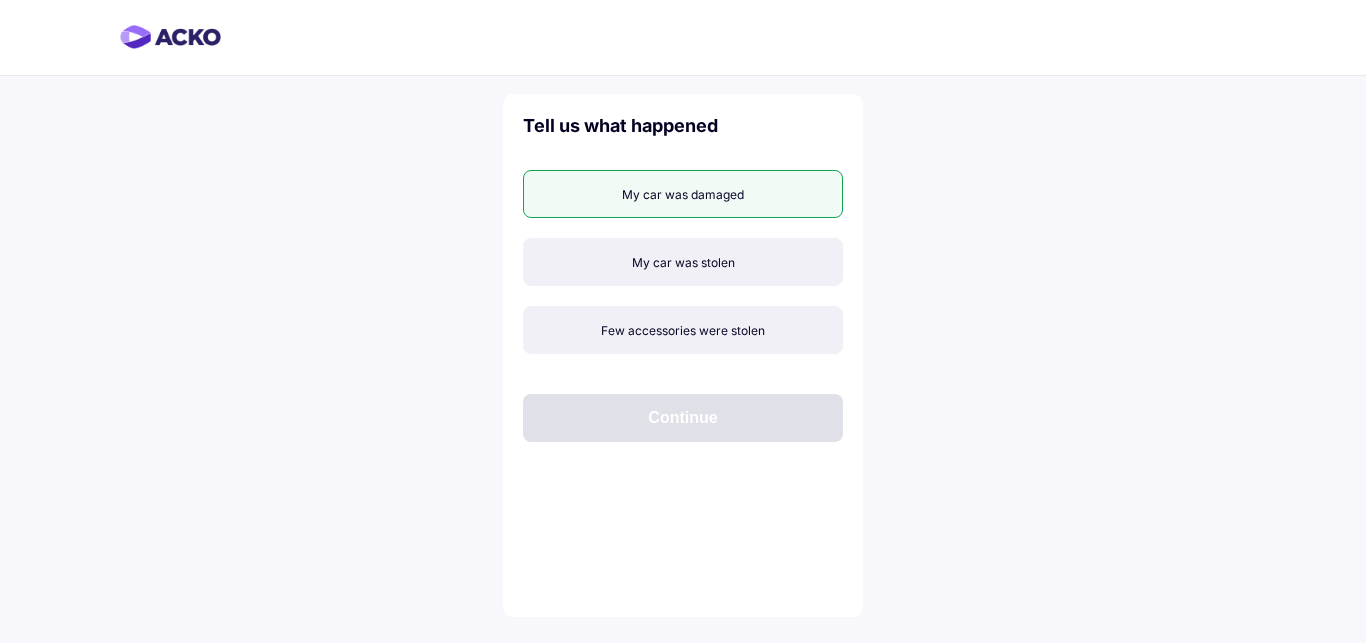 click on "My car was damaged" at bounding box center [683, 194] 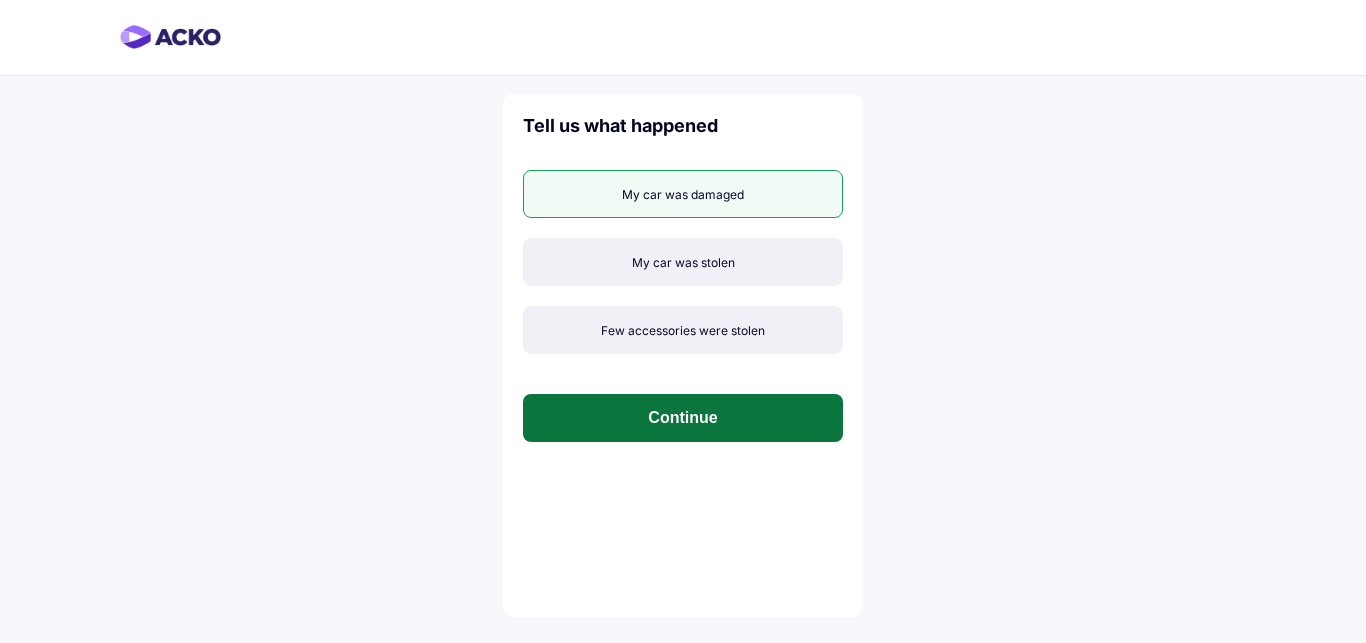click on "Continue" at bounding box center [683, 418] 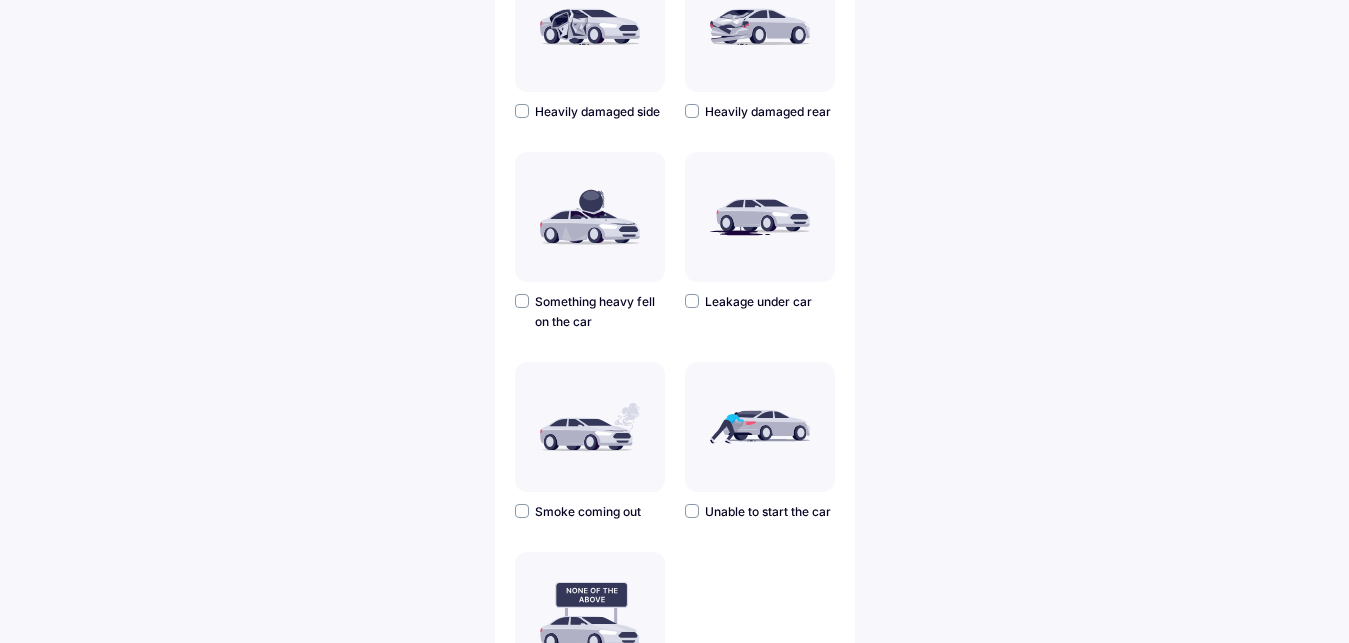 scroll, scrollTop: 340, scrollLeft: 0, axis: vertical 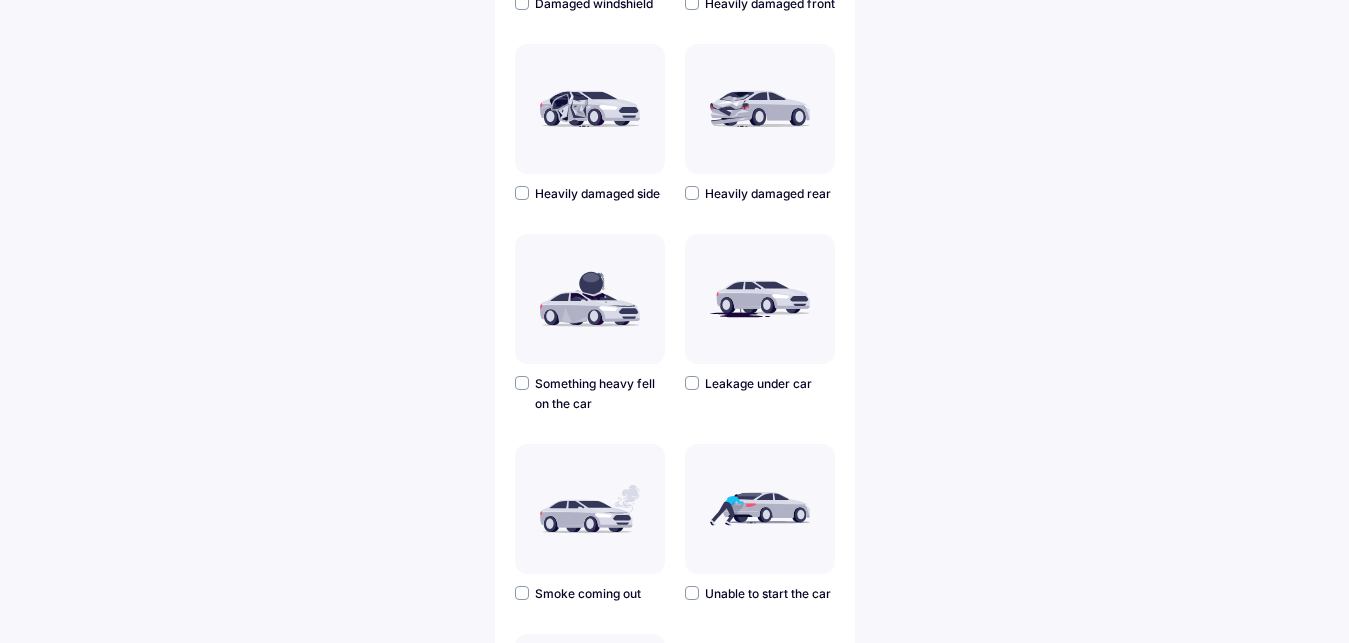 click at bounding box center [522, 193] 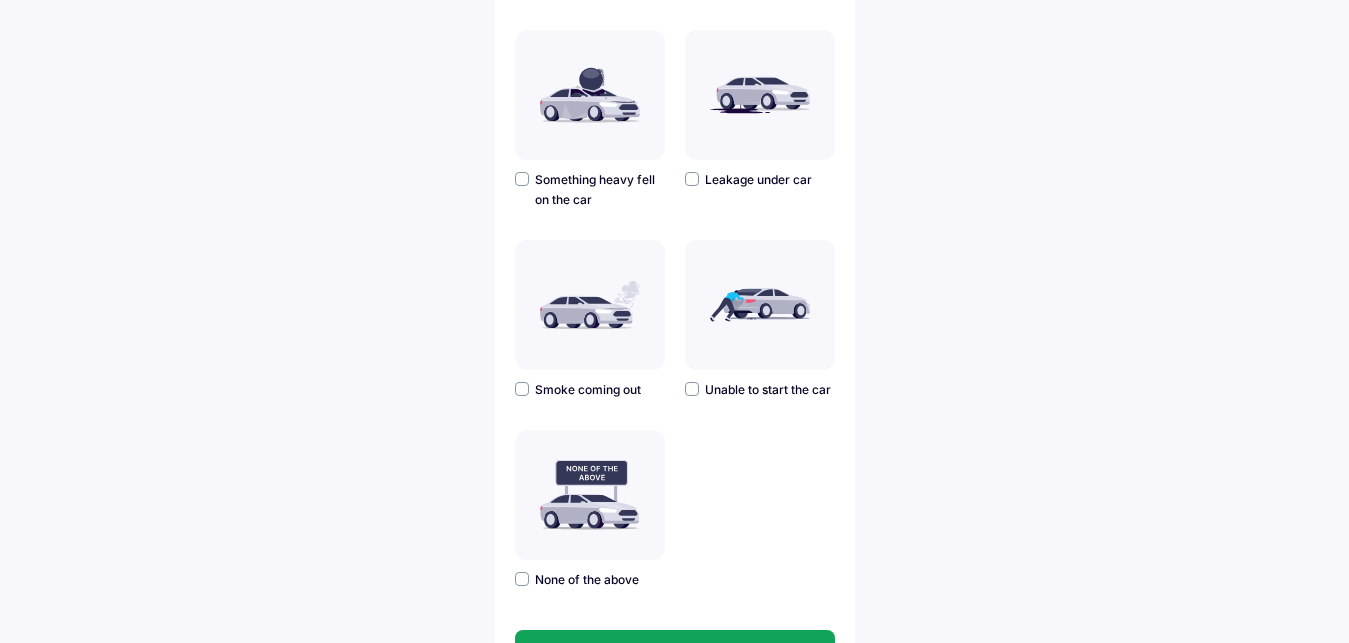 scroll, scrollTop: 659, scrollLeft: 0, axis: vertical 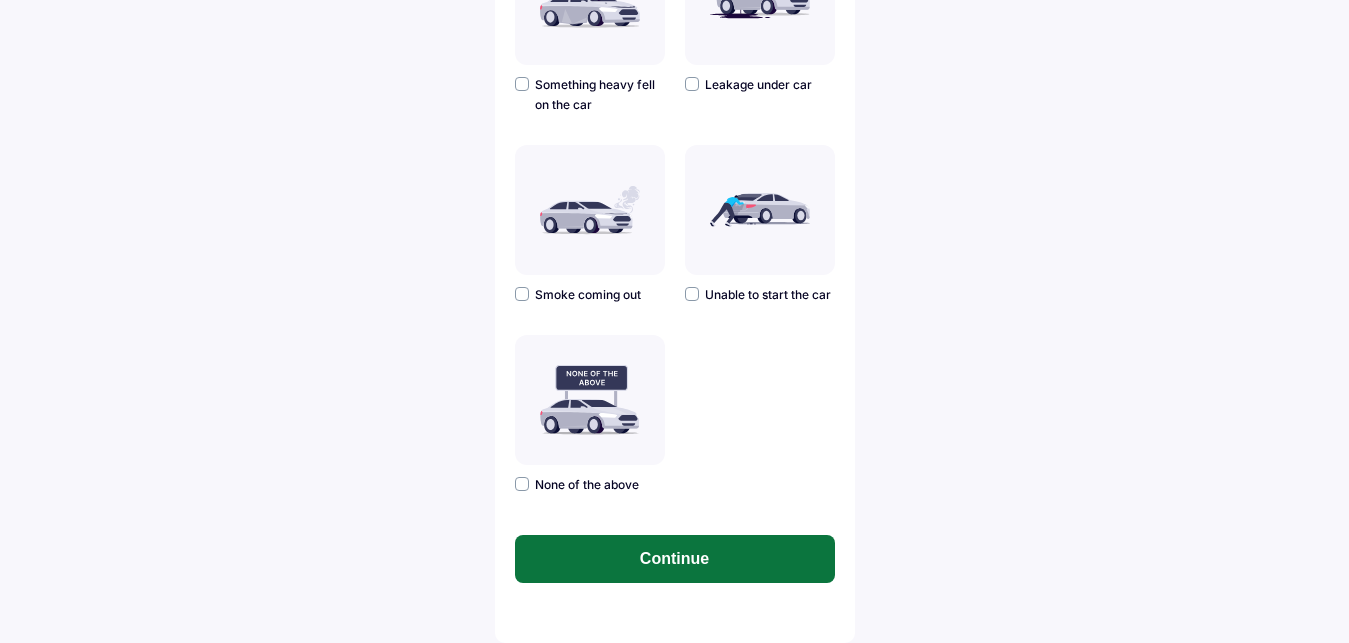 click on "Continue" at bounding box center (675, 559) 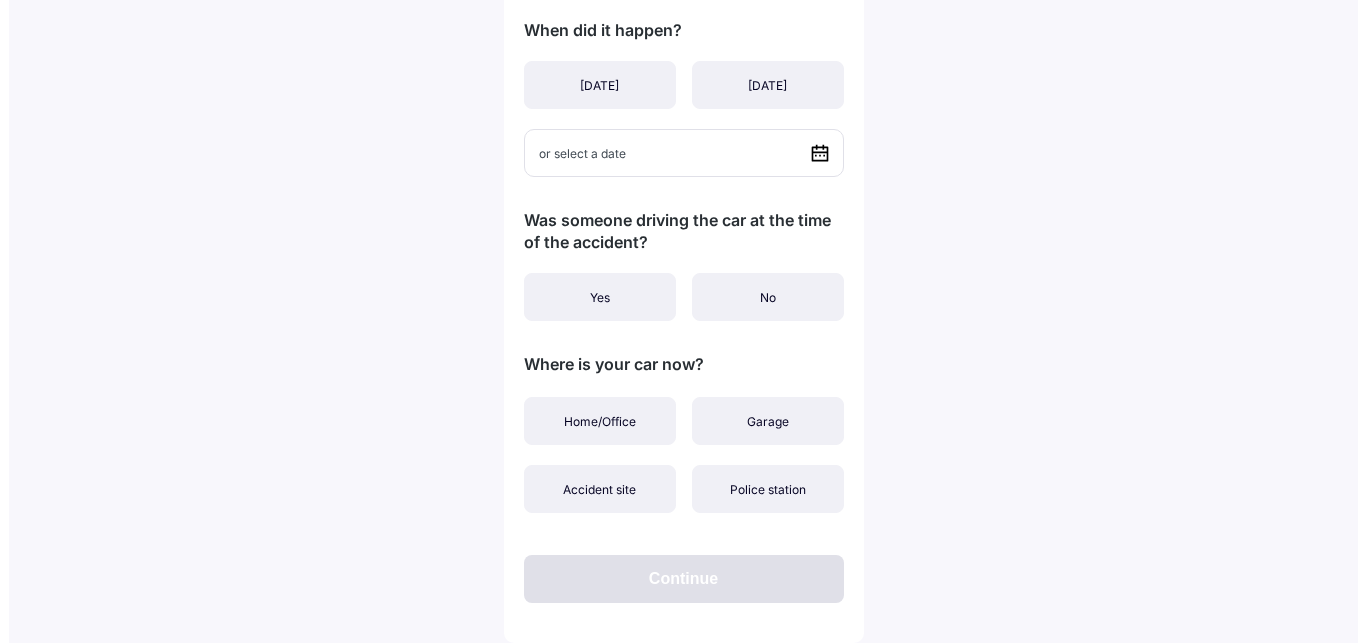 scroll, scrollTop: 0, scrollLeft: 0, axis: both 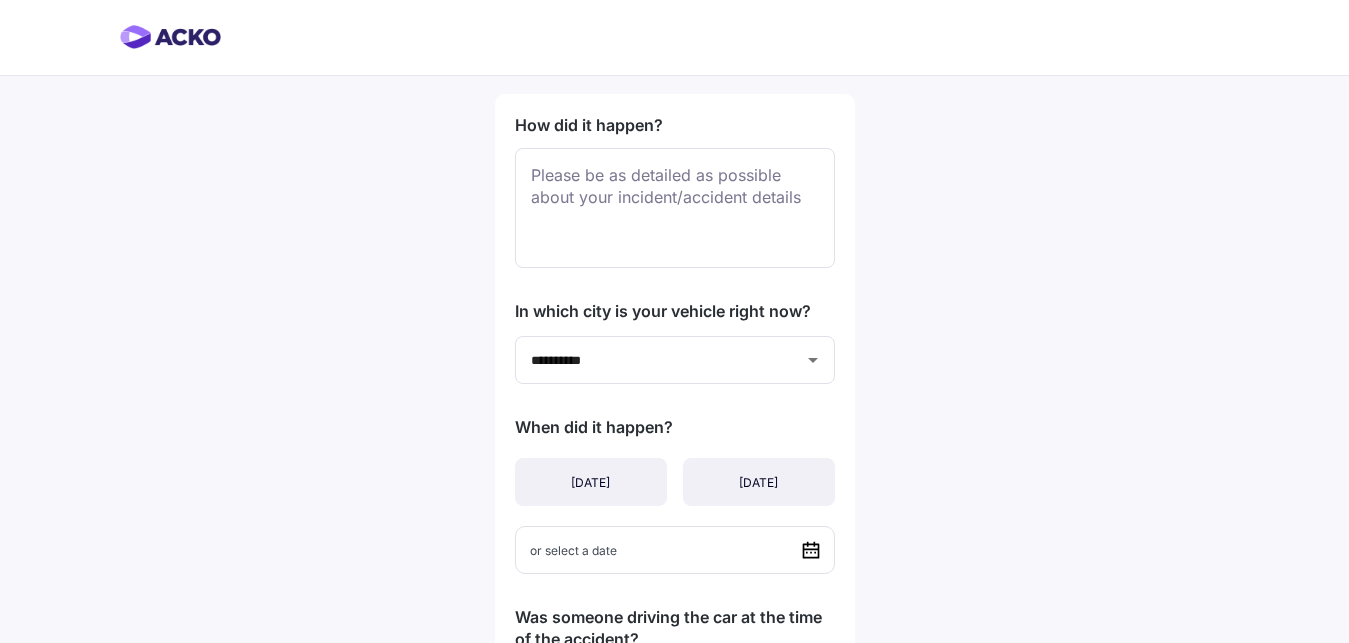 click 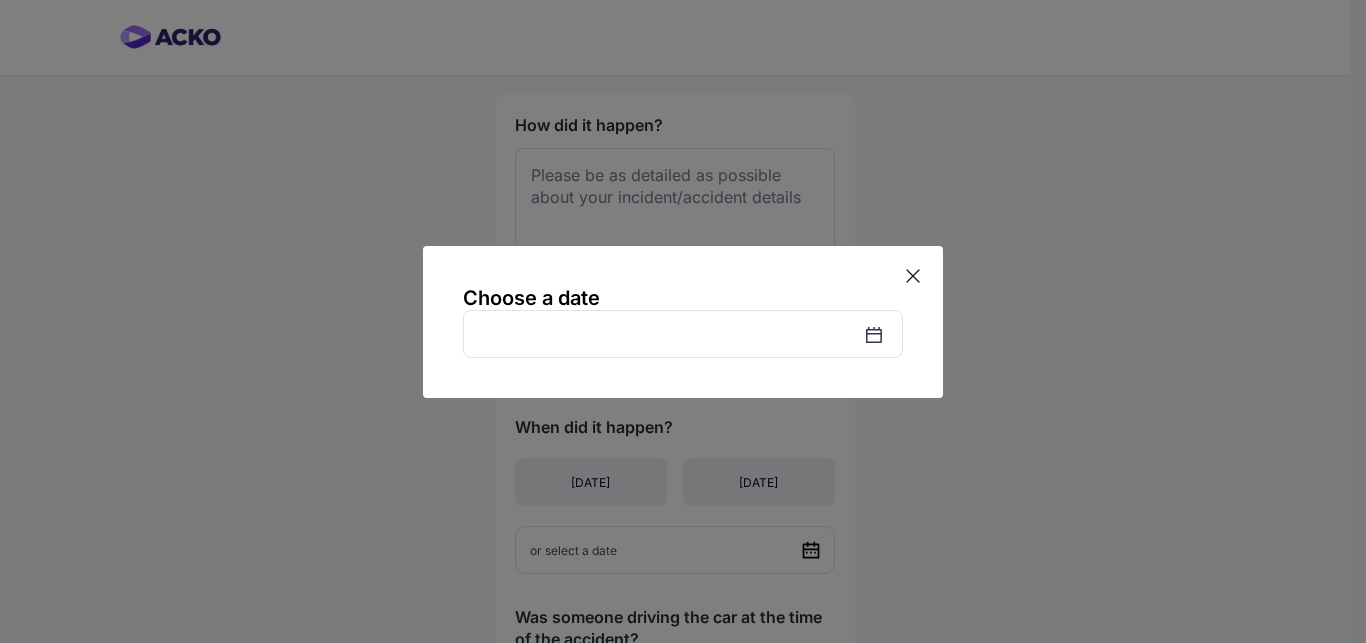 click 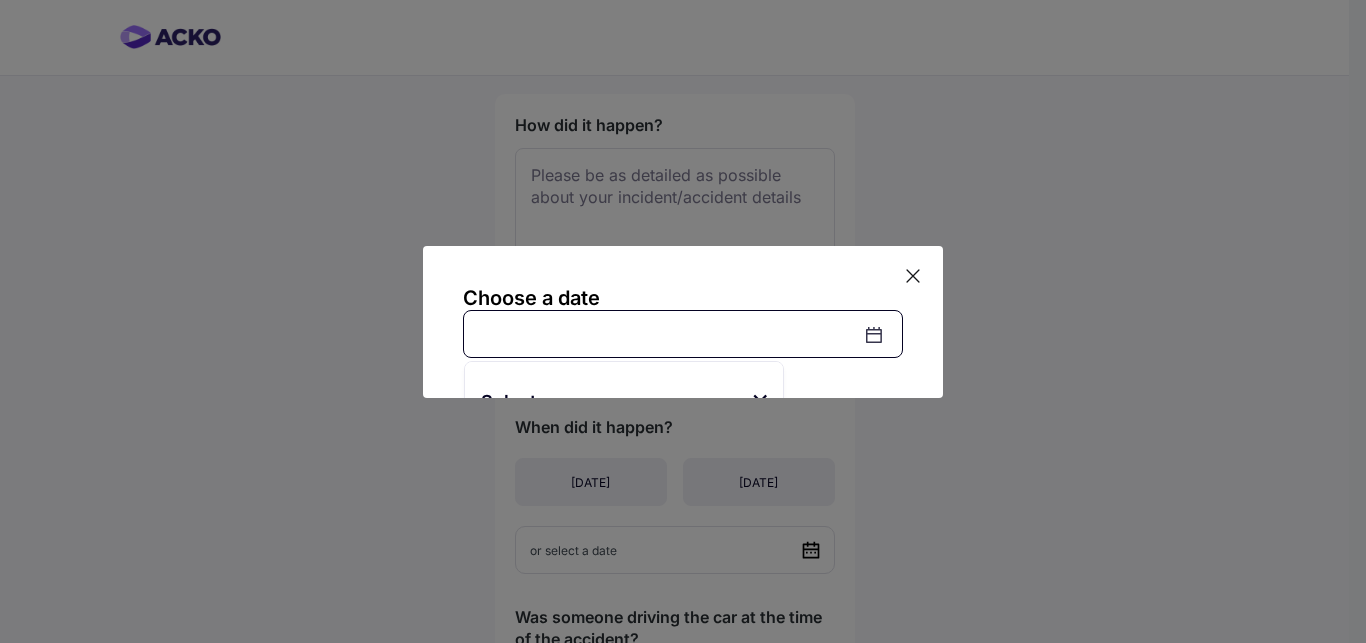 scroll, scrollTop: 120, scrollLeft: 0, axis: vertical 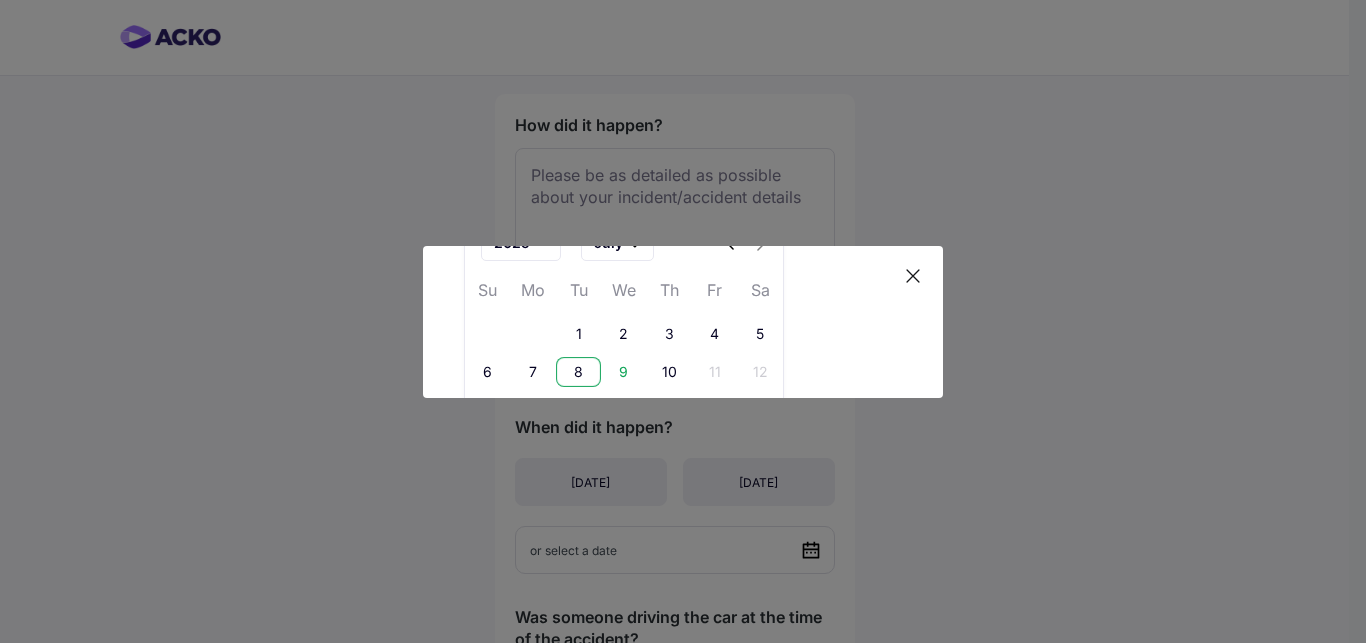 click on "8" at bounding box center (578, 372) 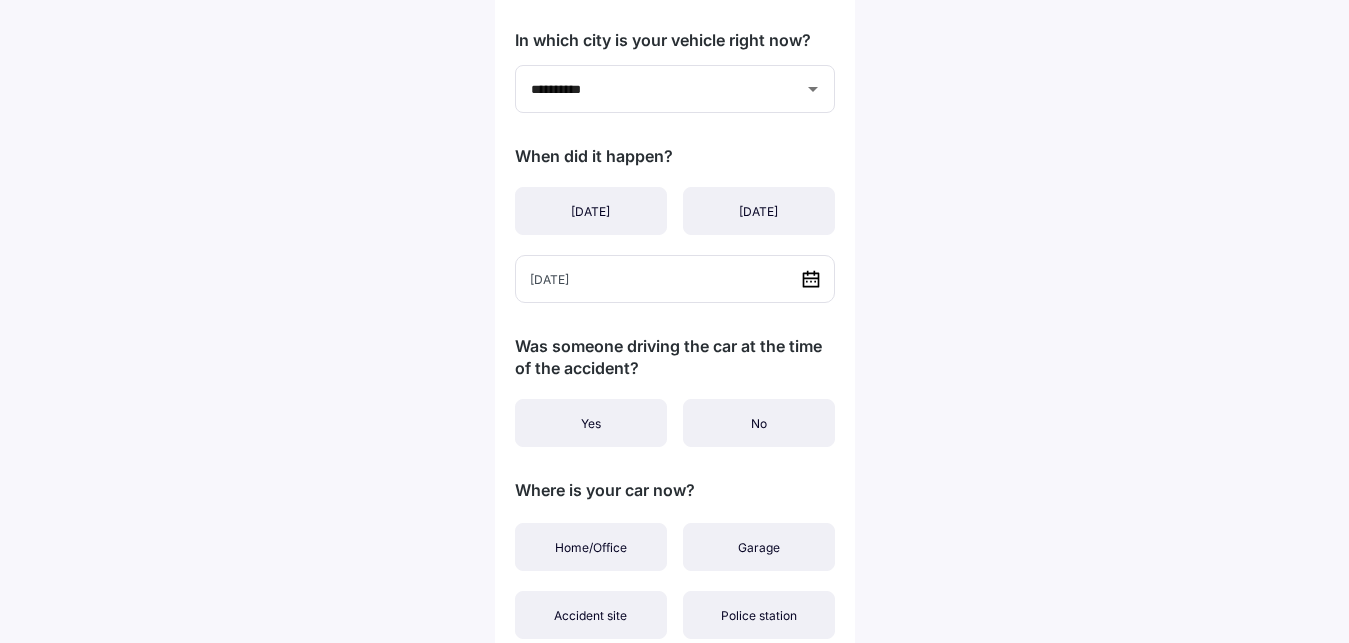 scroll, scrollTop: 272, scrollLeft: 0, axis: vertical 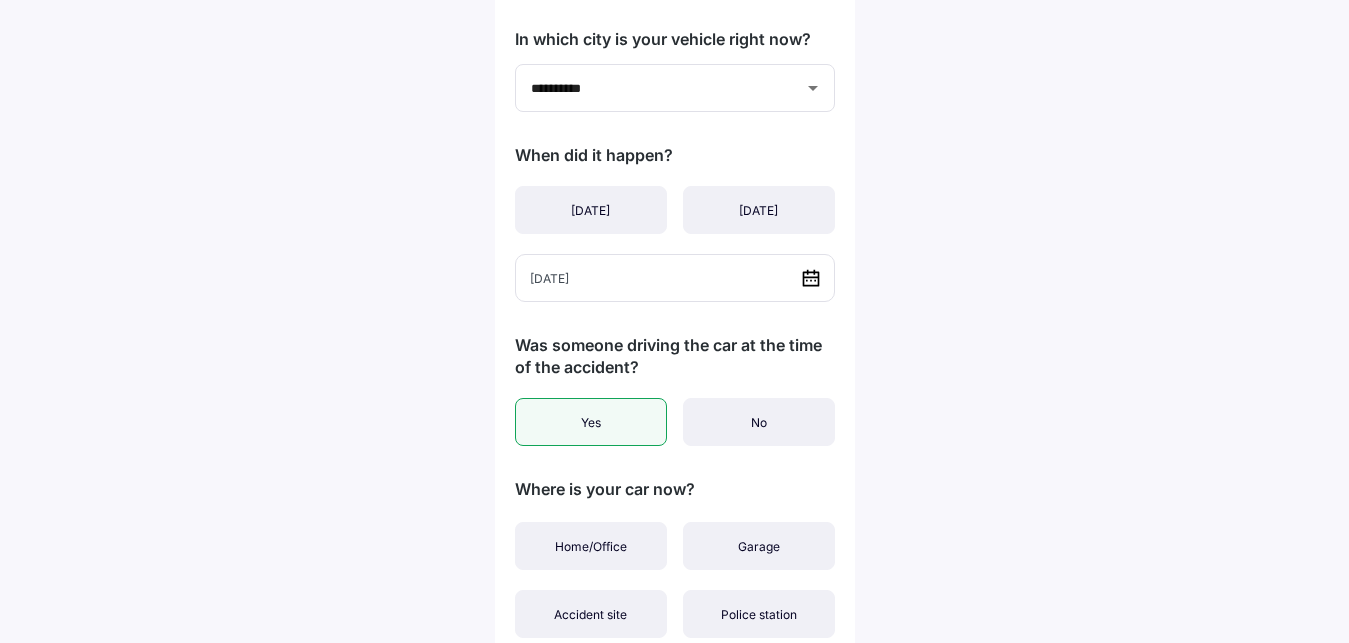 click on "Yes" at bounding box center [591, 422] 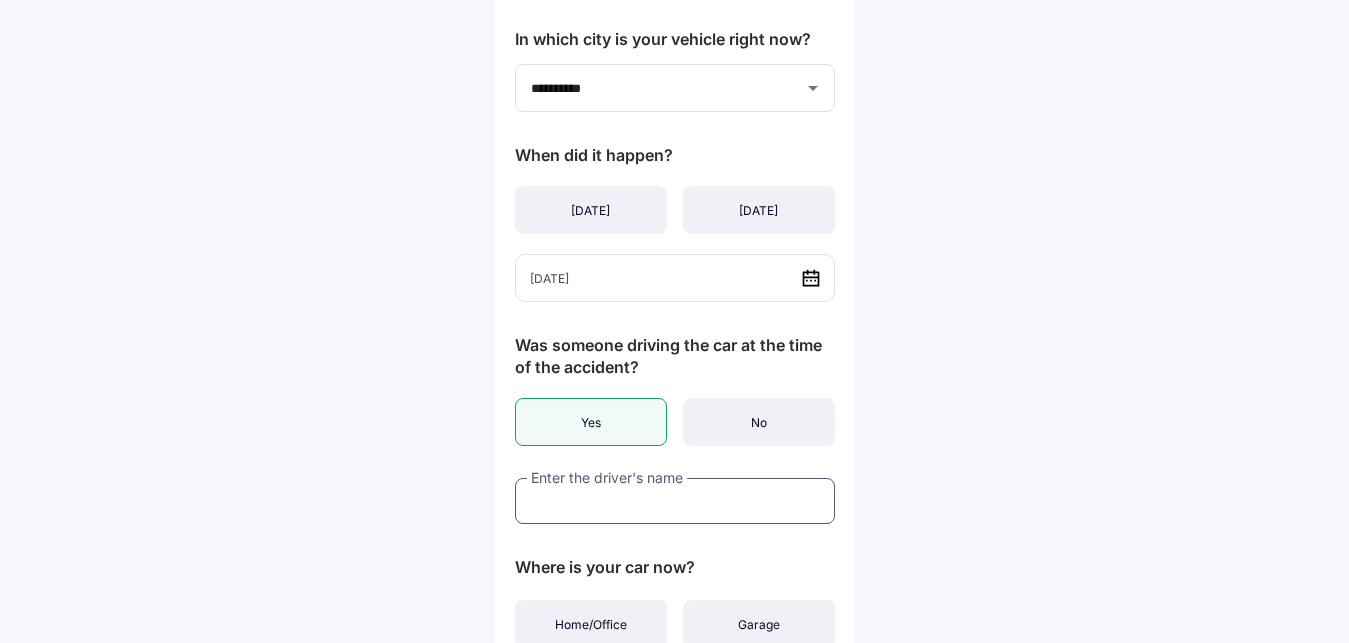click at bounding box center (675, 501) 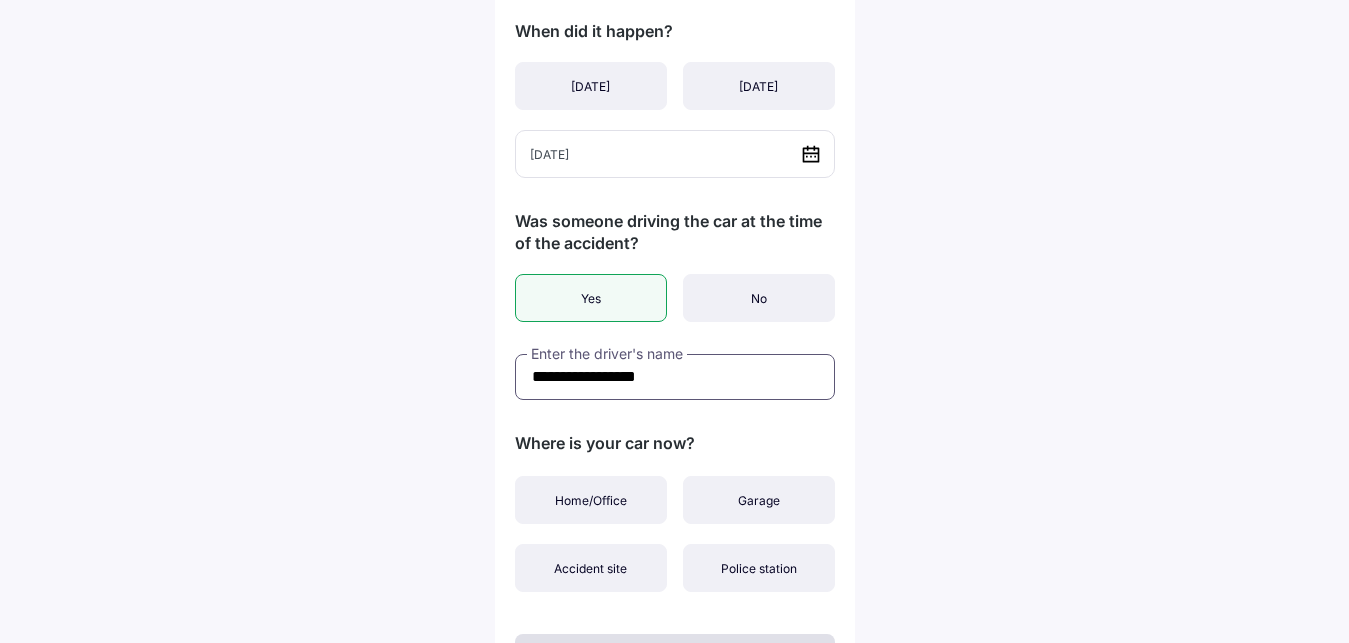 scroll, scrollTop: 408, scrollLeft: 0, axis: vertical 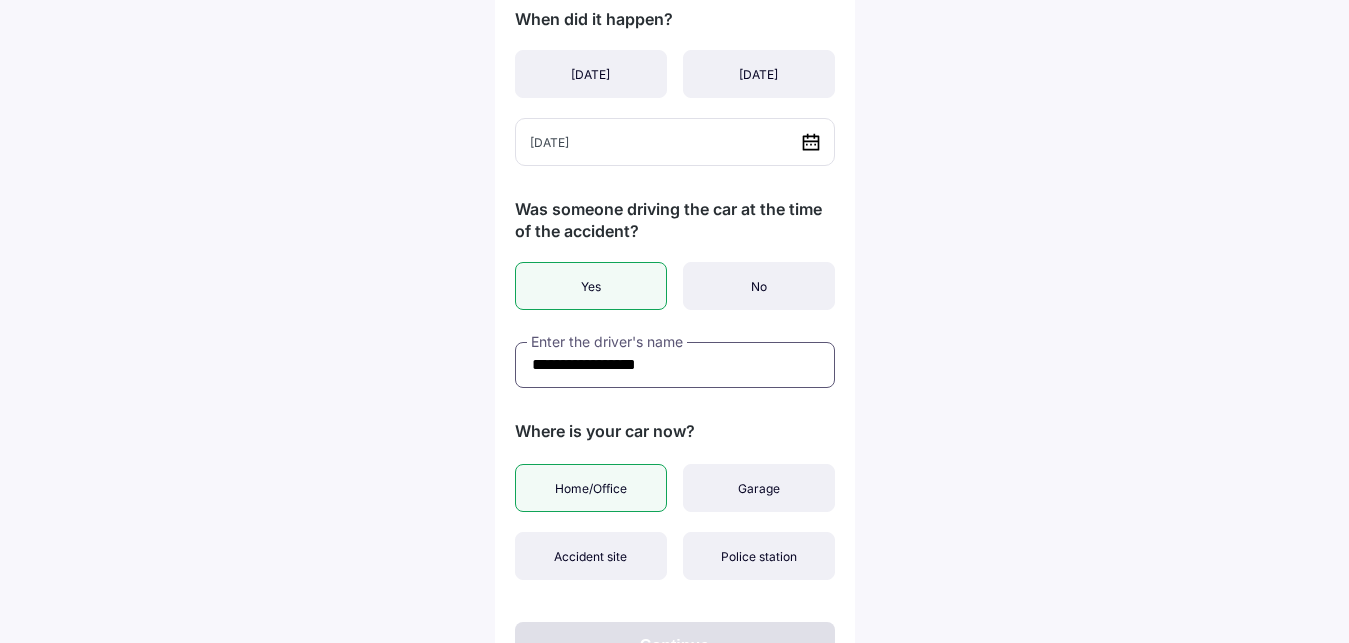 type on "**********" 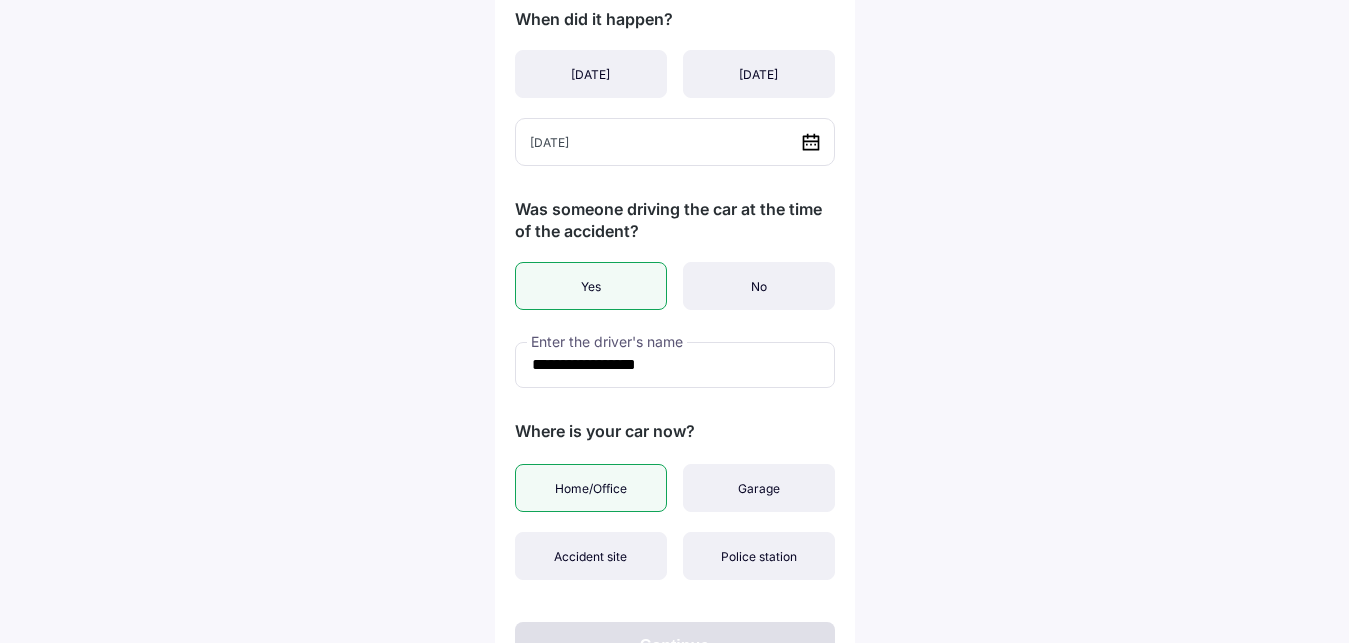 click on "Home/Office" at bounding box center (591, 488) 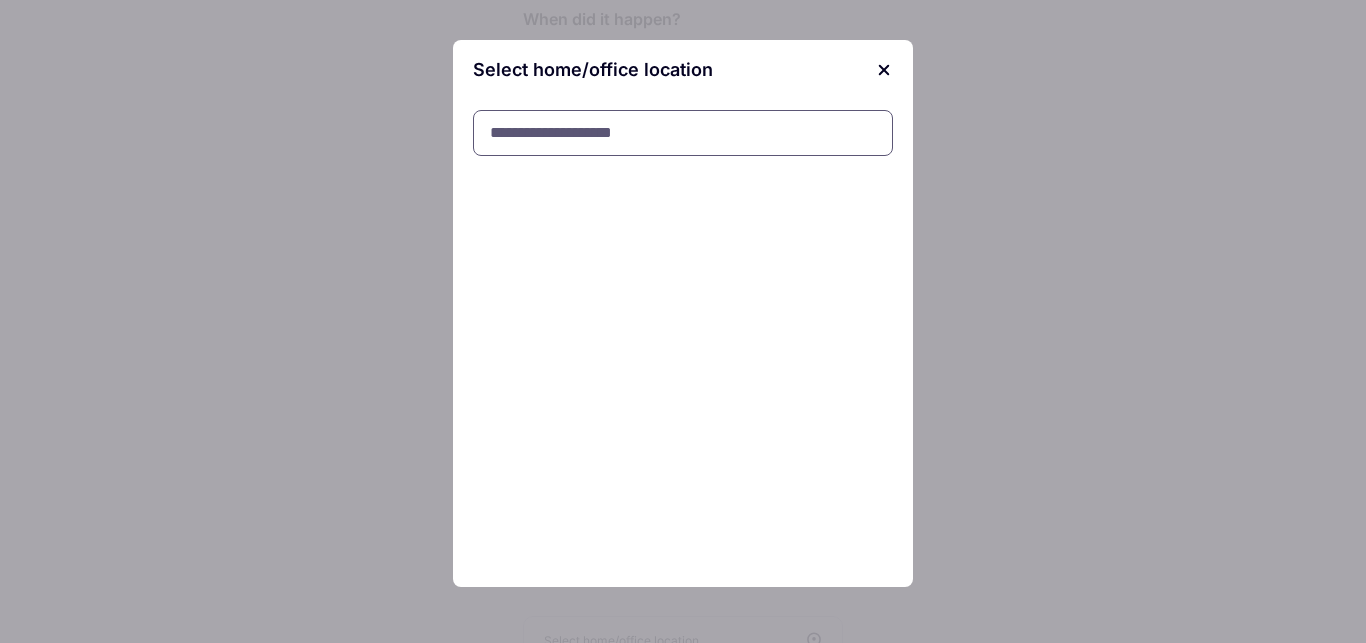 click at bounding box center (683, 133) 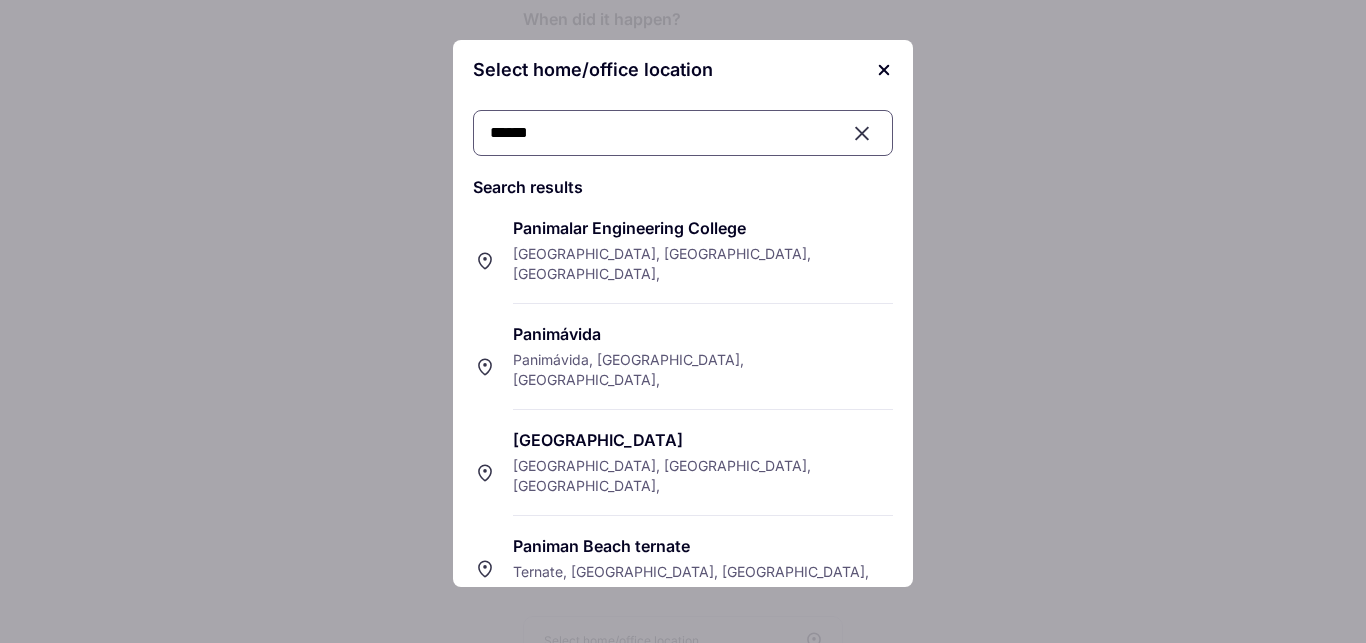 click on "[GEOGRAPHIC_DATA] [GEOGRAPHIC_DATA], [GEOGRAPHIC_DATA], [GEOGRAPHIC_DATA]," at bounding box center [703, 473] 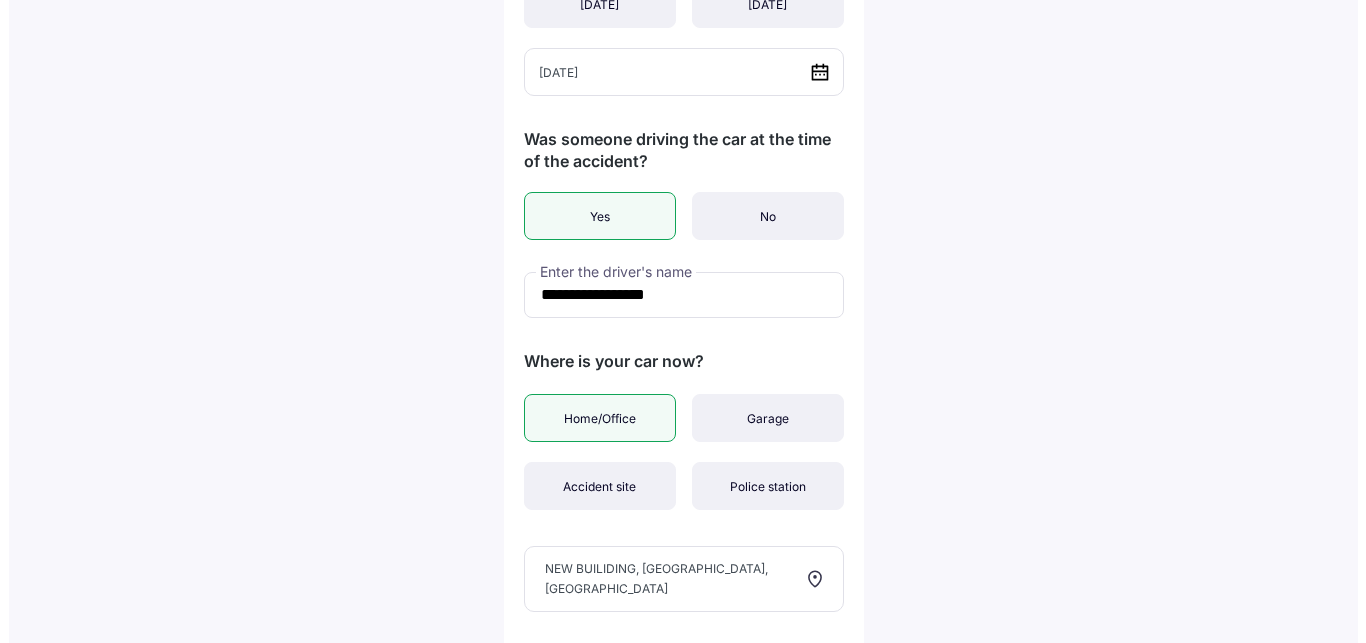 scroll, scrollTop: 417, scrollLeft: 0, axis: vertical 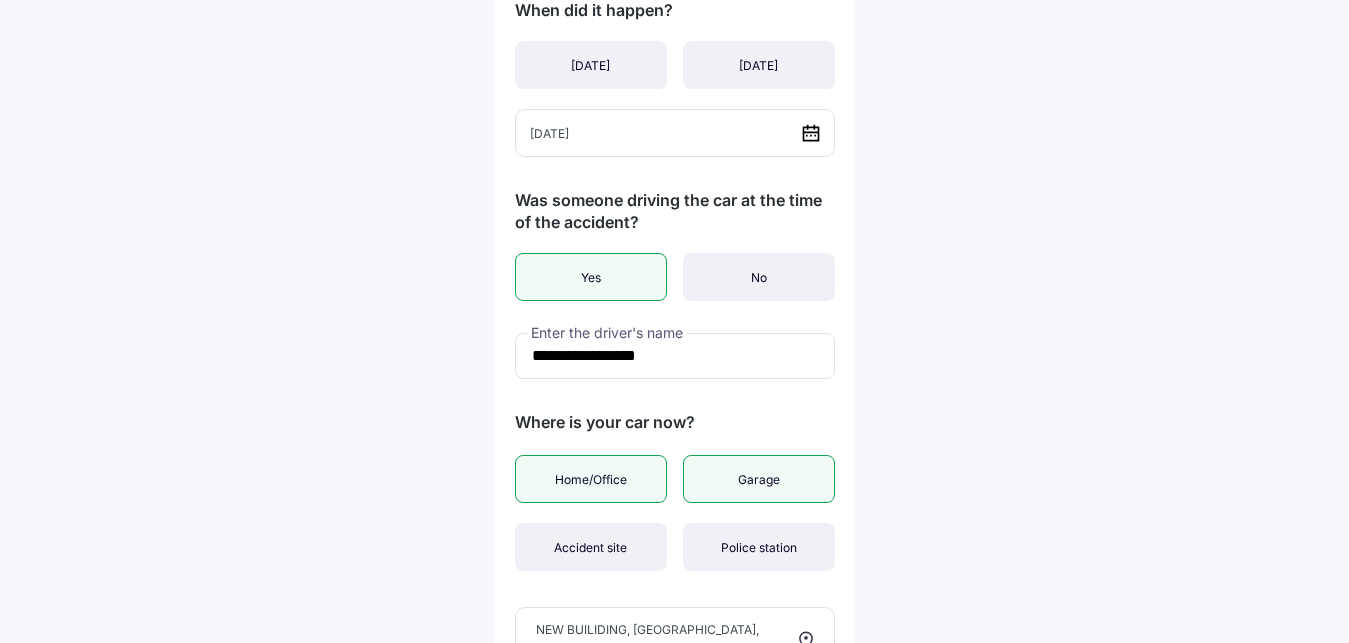 click on "Garage" at bounding box center (759, 479) 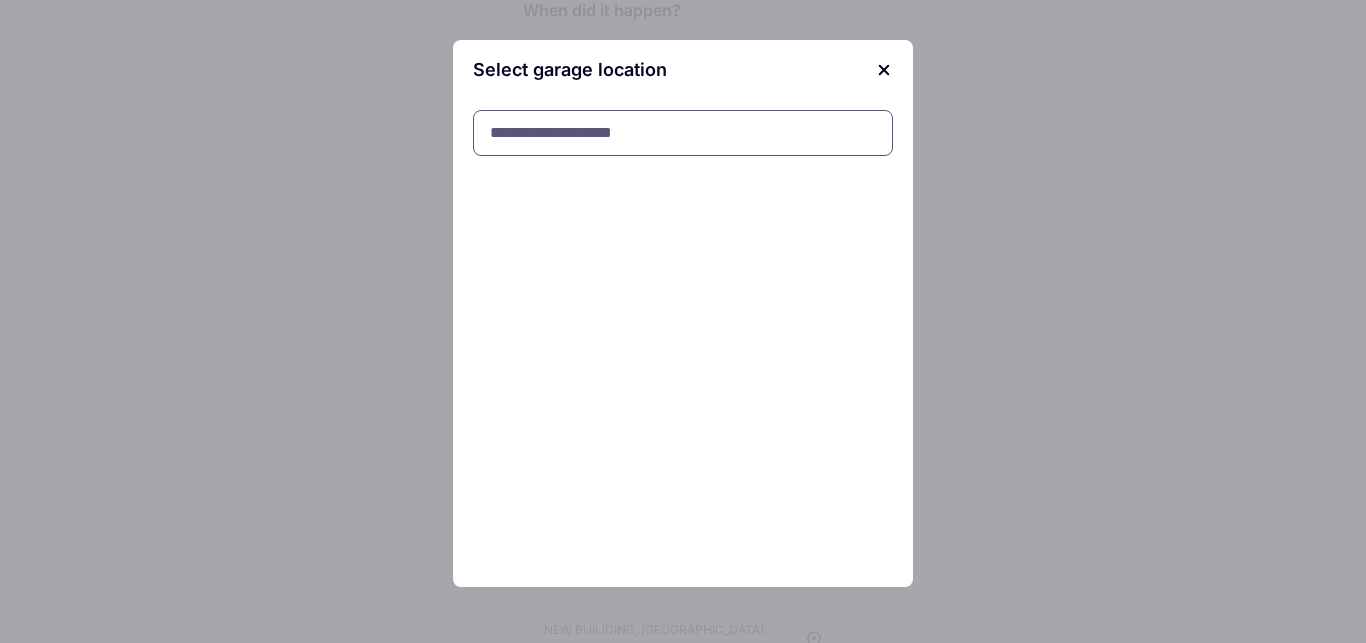 click at bounding box center [683, 133] 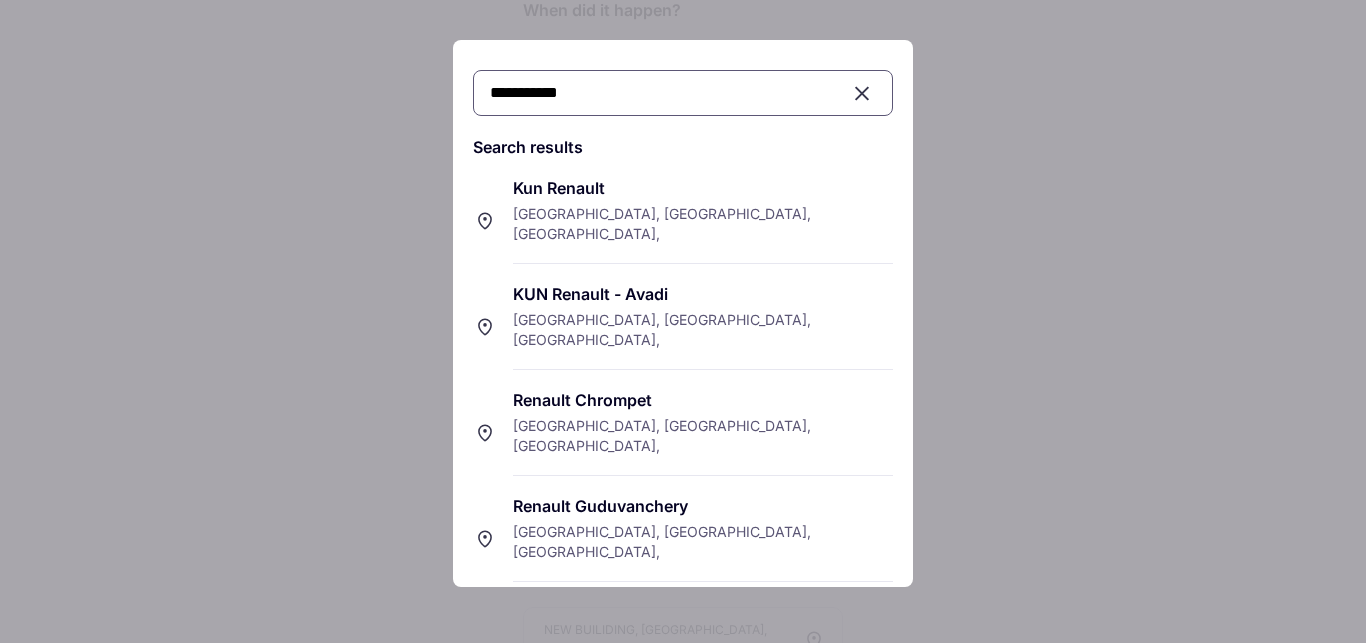 scroll, scrollTop: 41, scrollLeft: 0, axis: vertical 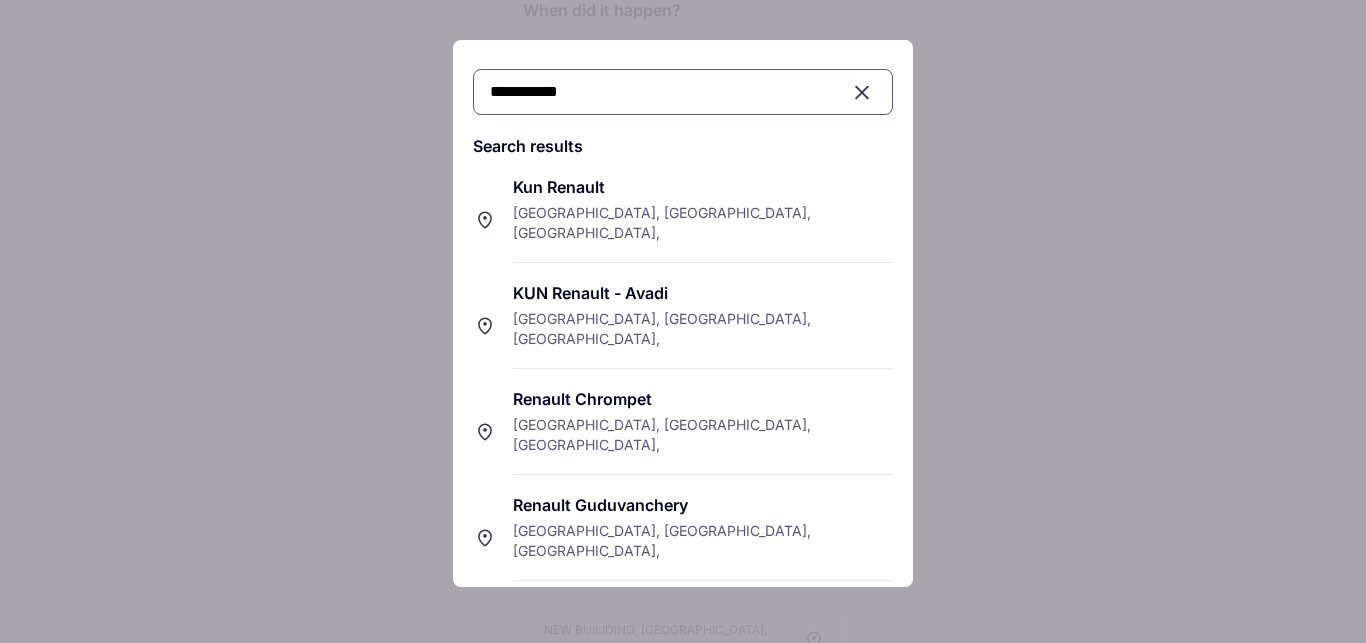 click on "[GEOGRAPHIC_DATA], [GEOGRAPHIC_DATA], [GEOGRAPHIC_DATA]," at bounding box center [662, 222] 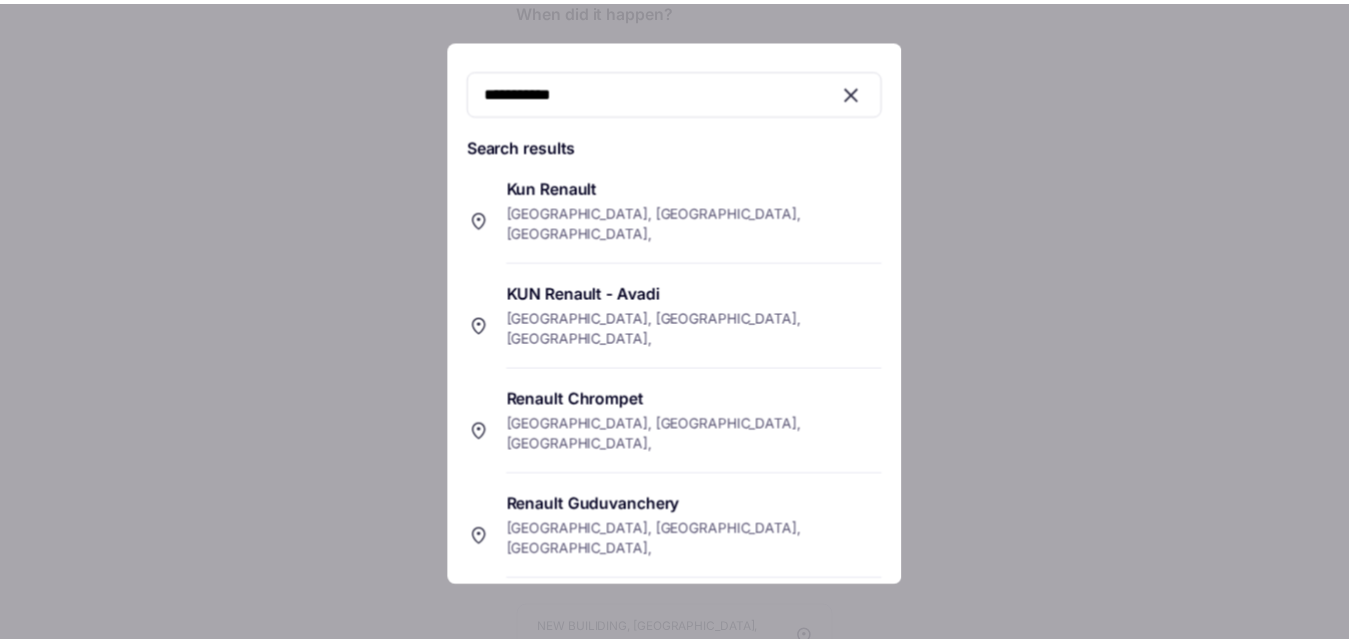 scroll, scrollTop: 0, scrollLeft: 0, axis: both 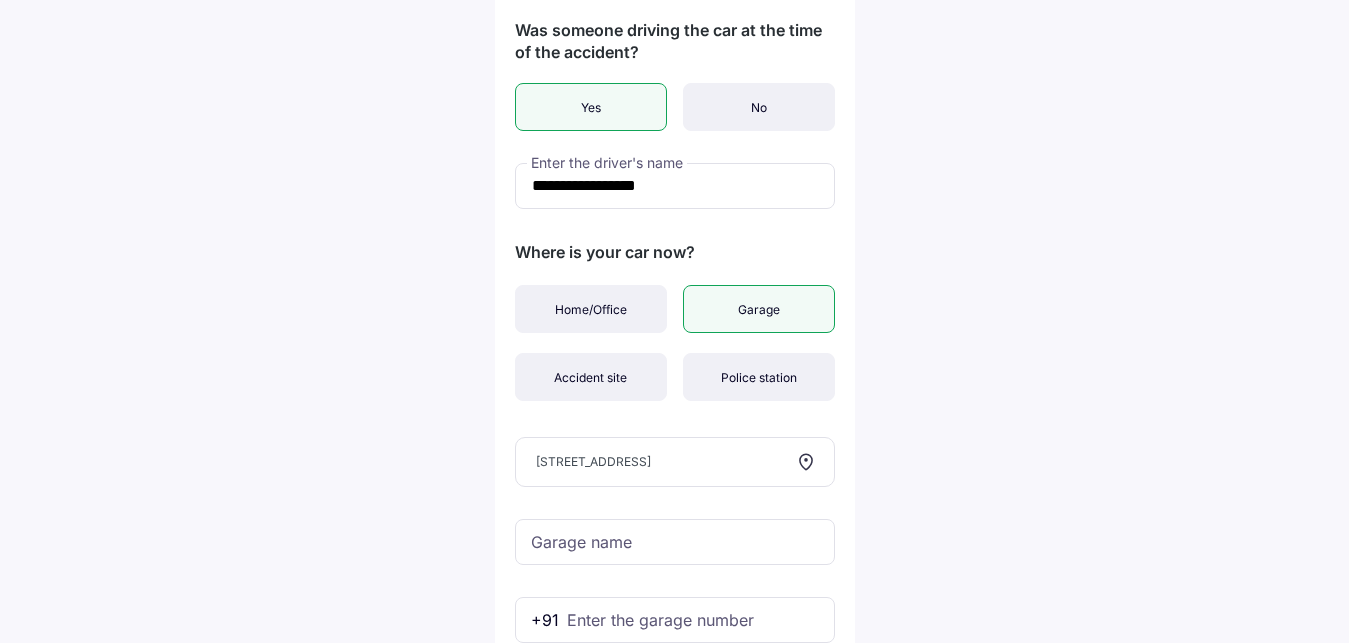 click on "Garage" at bounding box center (759, 309) 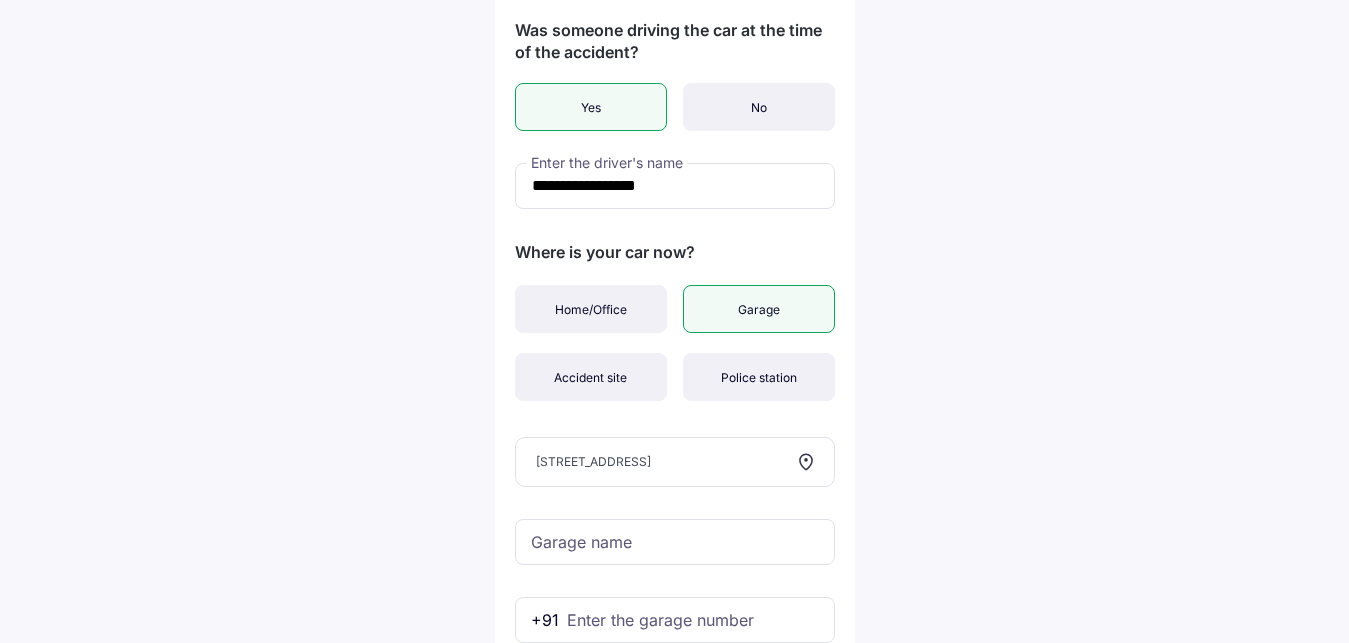 click 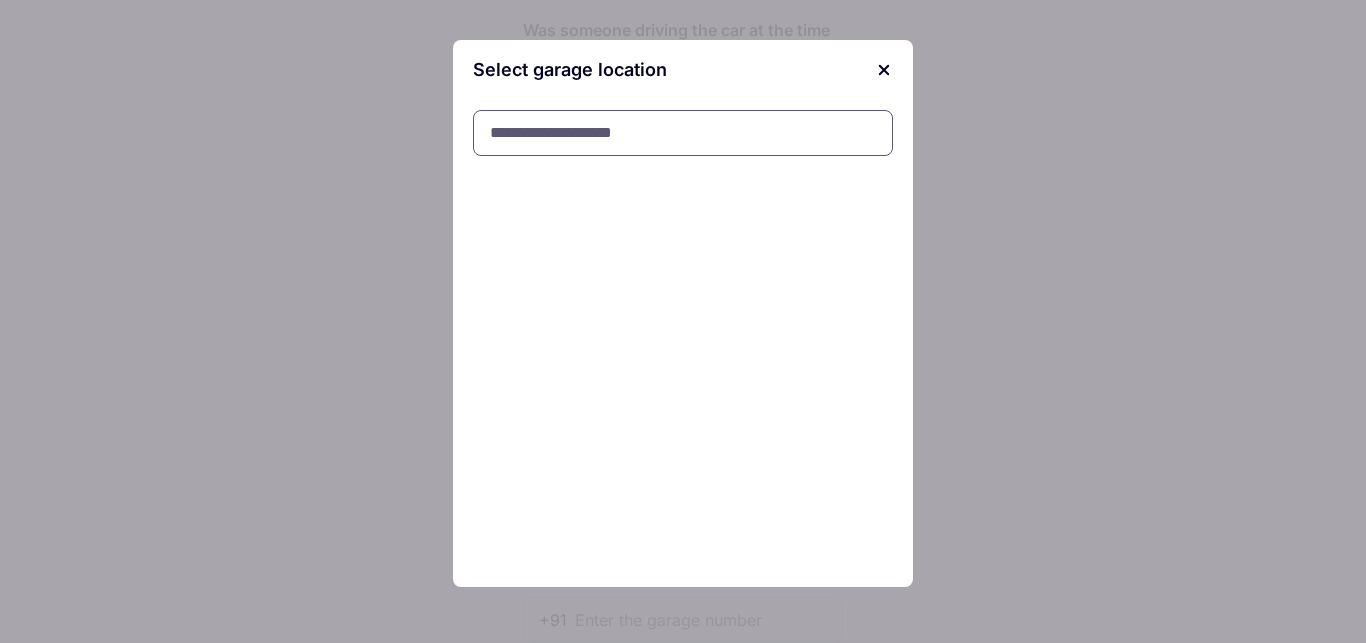 click at bounding box center (683, 133) 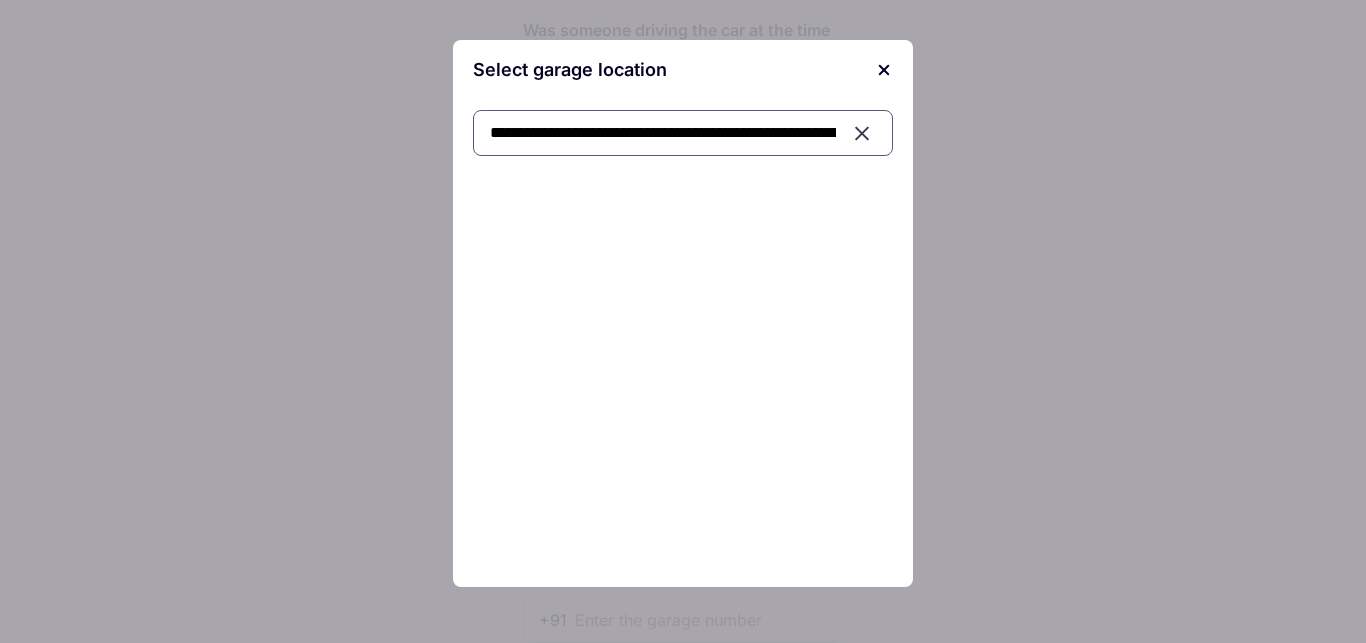 scroll, scrollTop: 0, scrollLeft: 669, axis: horizontal 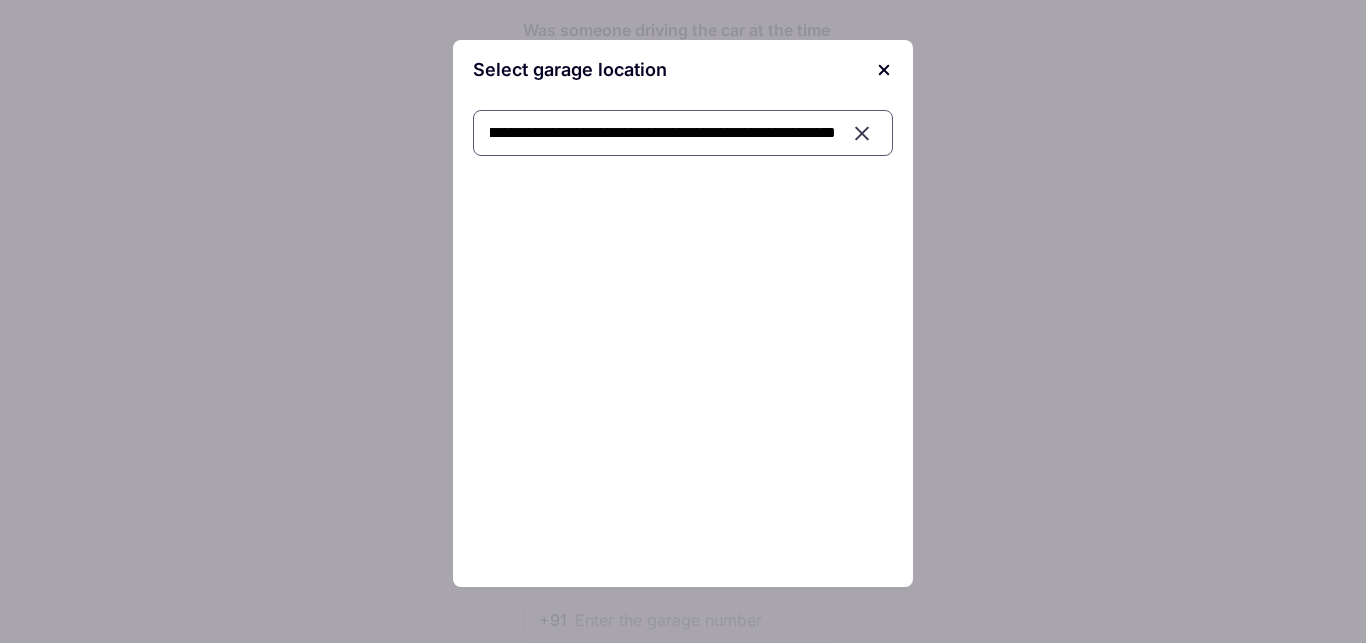 click on "**********" at bounding box center [683, 133] 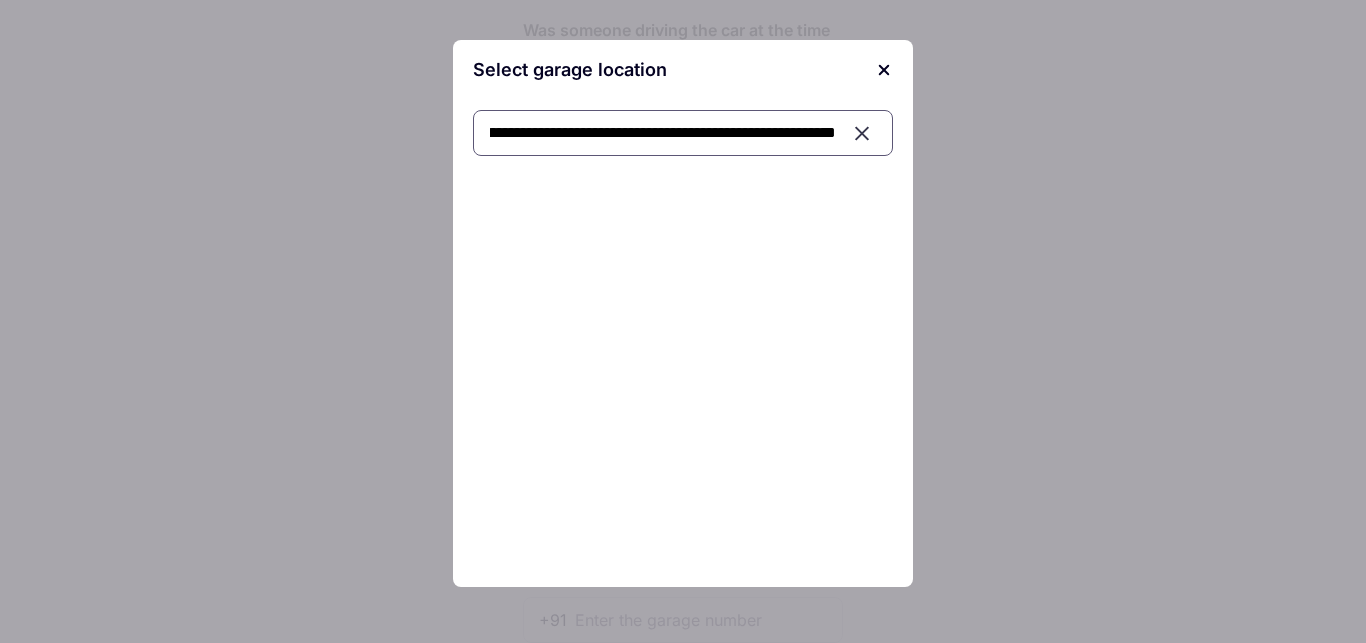 scroll, scrollTop: 0, scrollLeft: 769, axis: horizontal 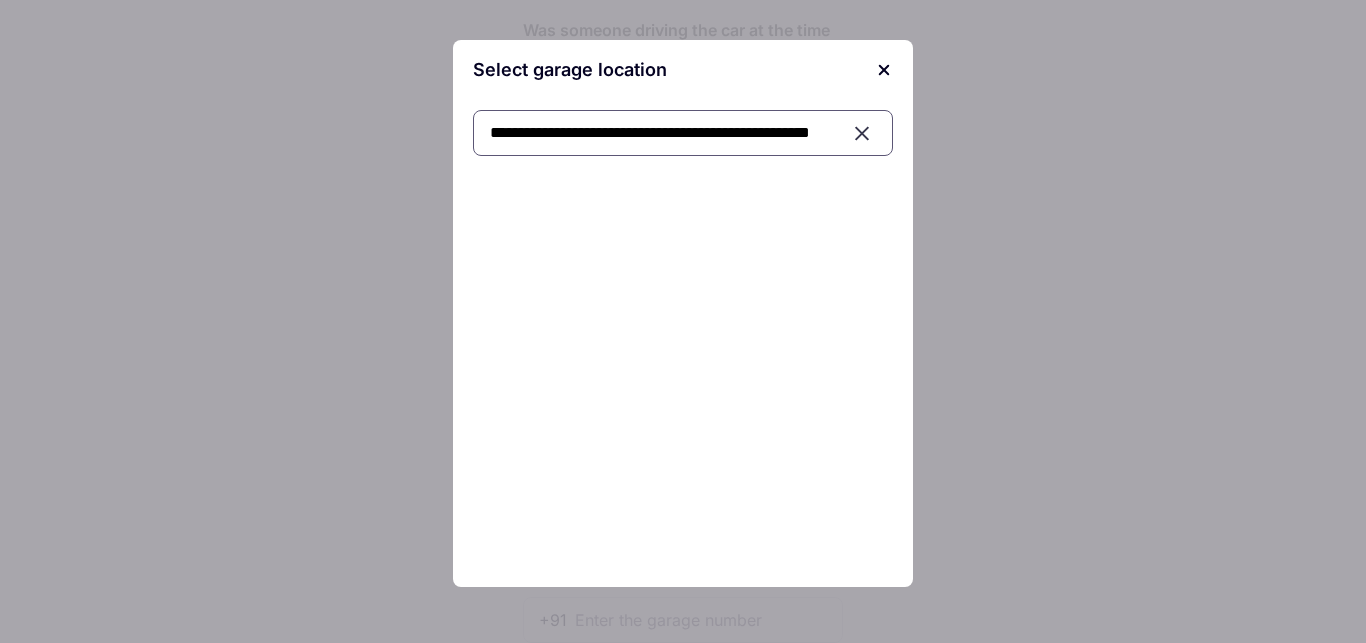 type on "**********" 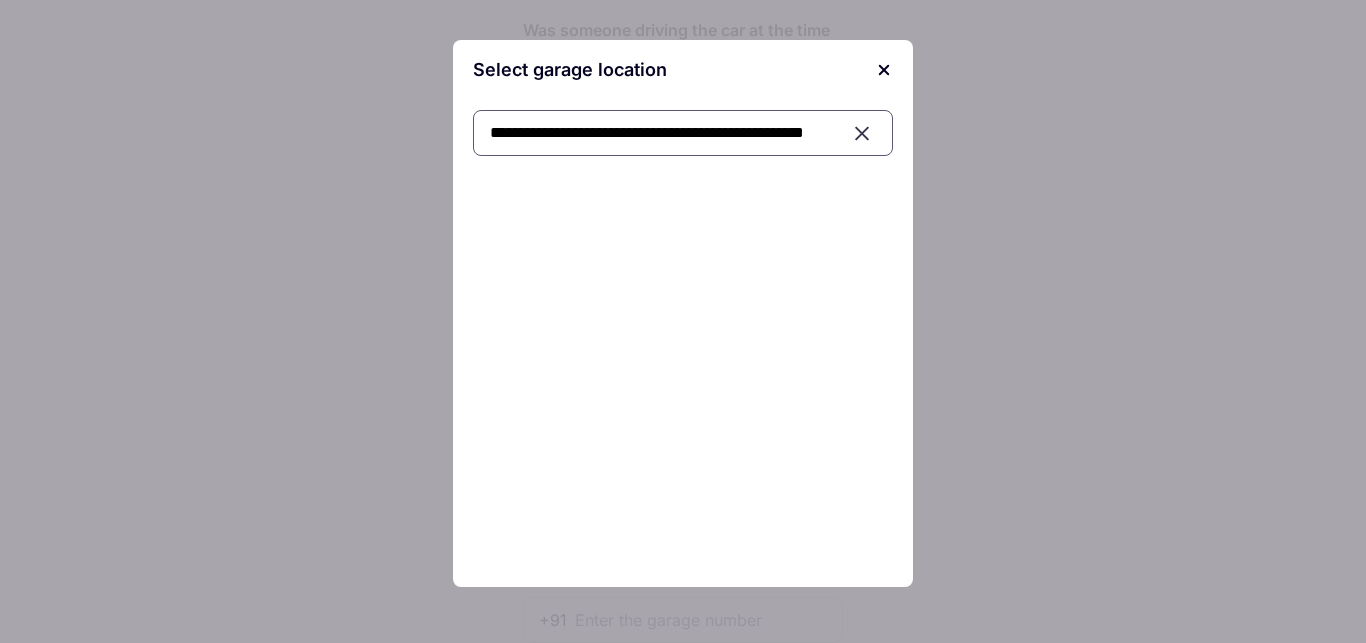 scroll, scrollTop: 0, scrollLeft: 46, axis: horizontal 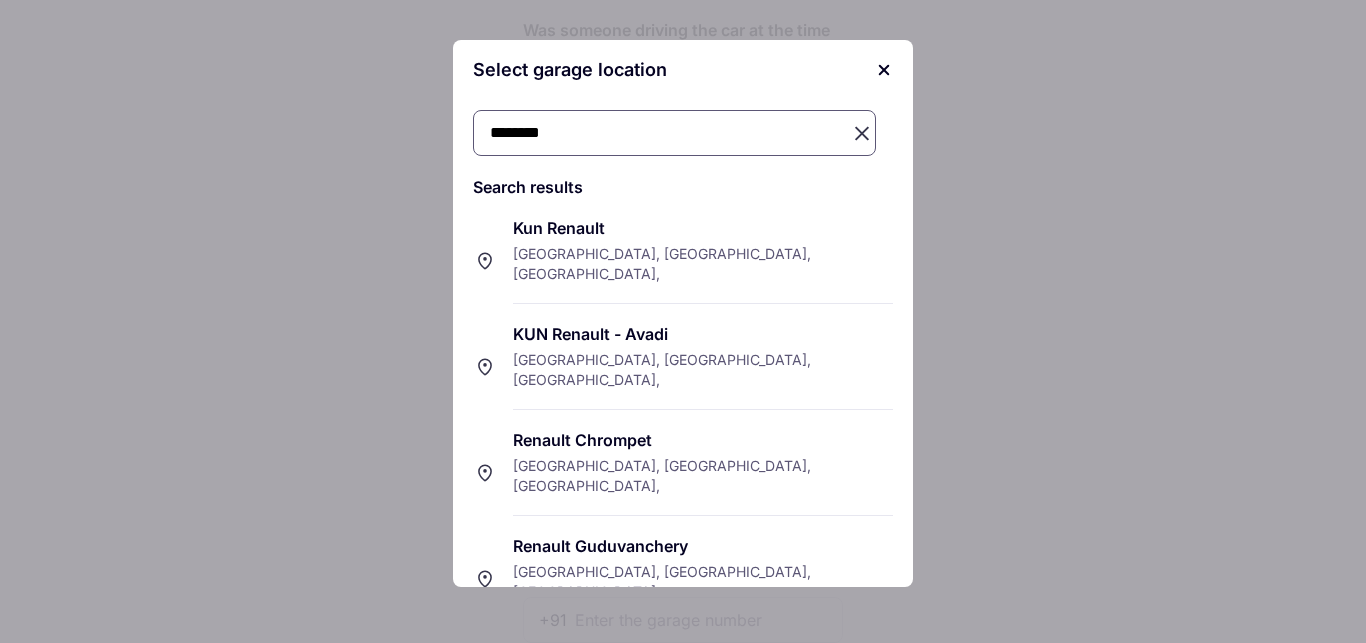 click on "Kun Renault [GEOGRAPHIC_DATA], [GEOGRAPHIC_DATA], [GEOGRAPHIC_DATA]," at bounding box center [703, 261] 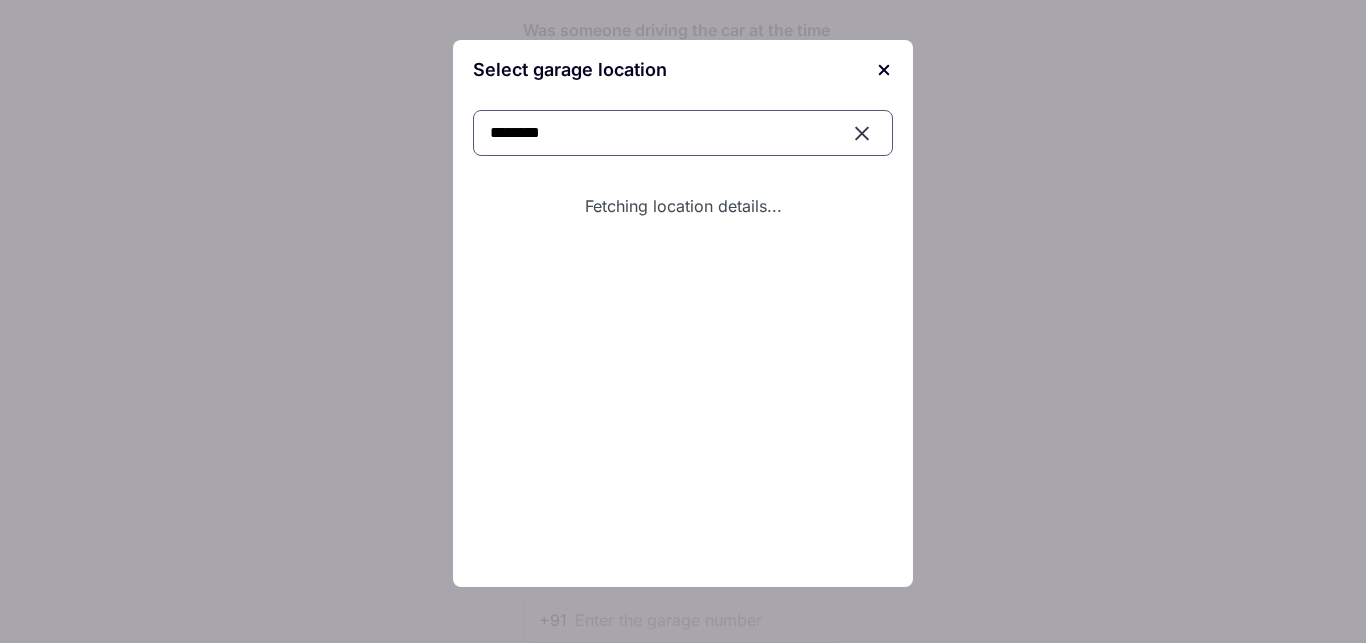 click on "********" at bounding box center (683, 133) 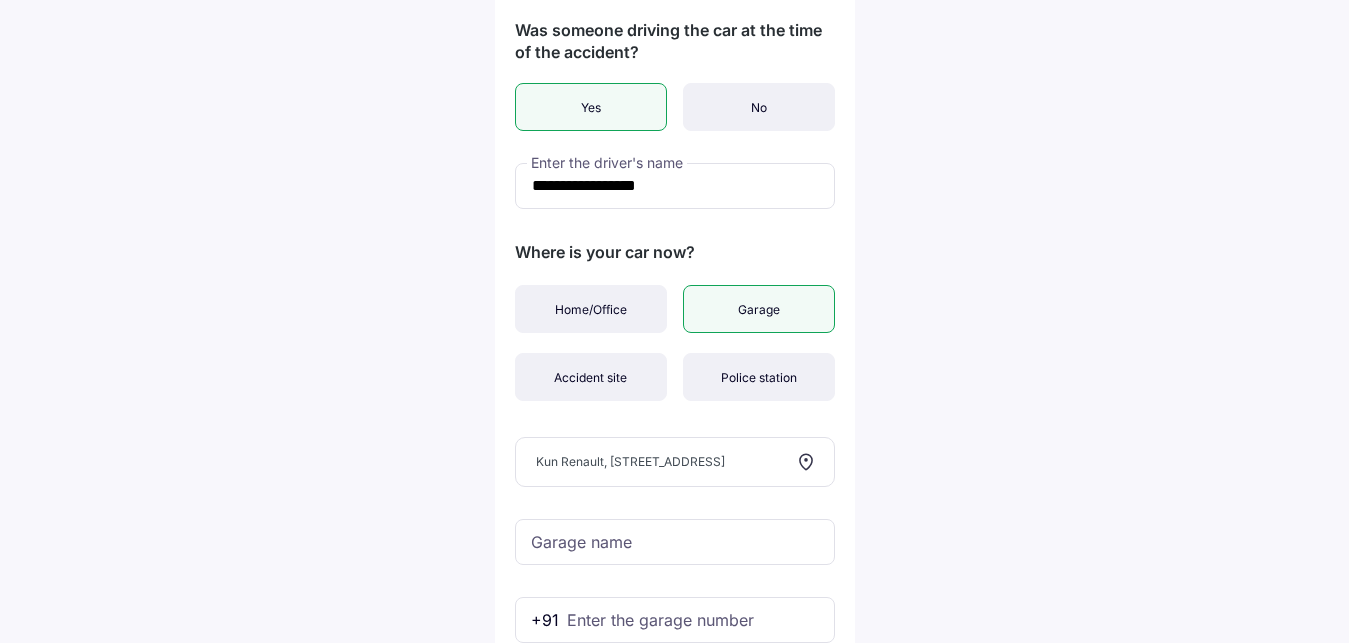 click on "Garage" at bounding box center (759, 309) 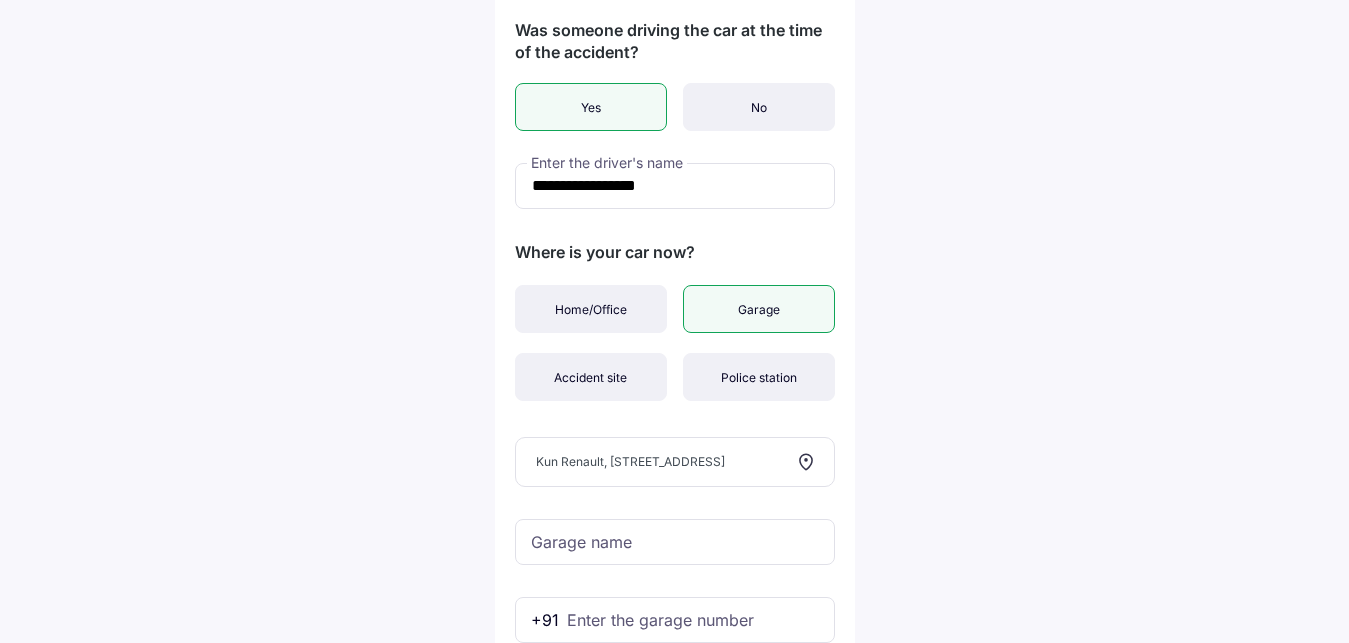 click on "Kun Renault, [STREET_ADDRESS]" at bounding box center (675, 462) 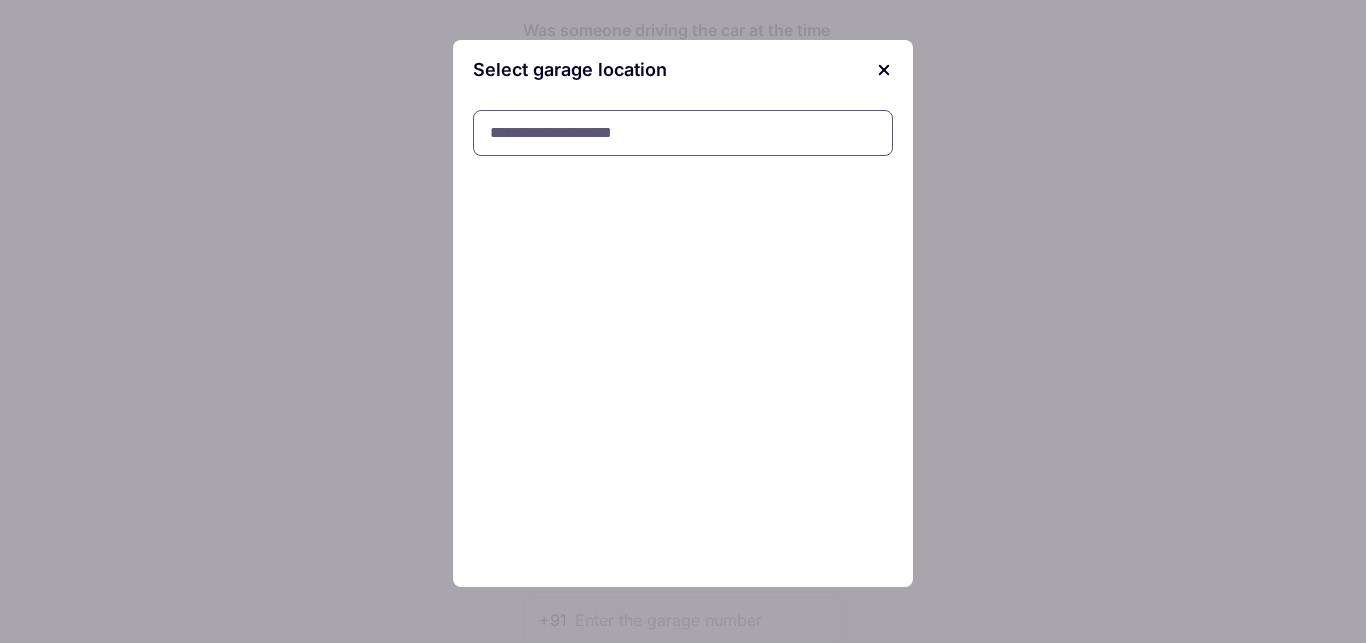 click at bounding box center [683, 133] 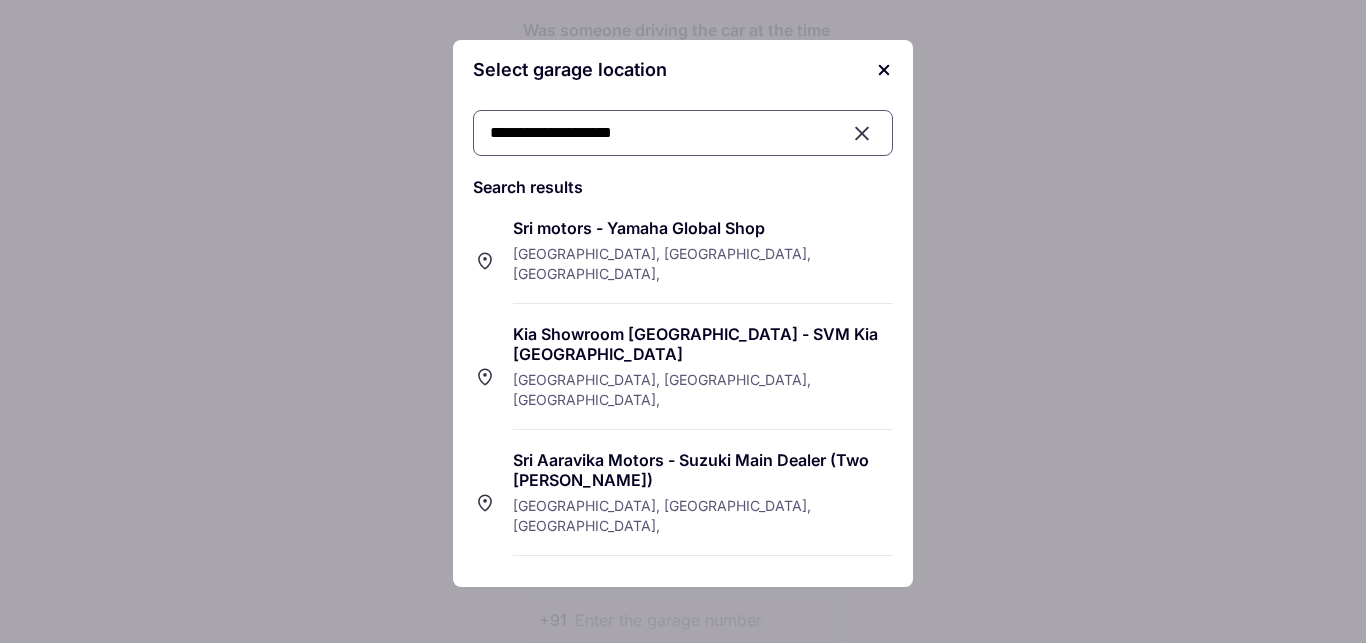 click on "**********" at bounding box center (683, 133) 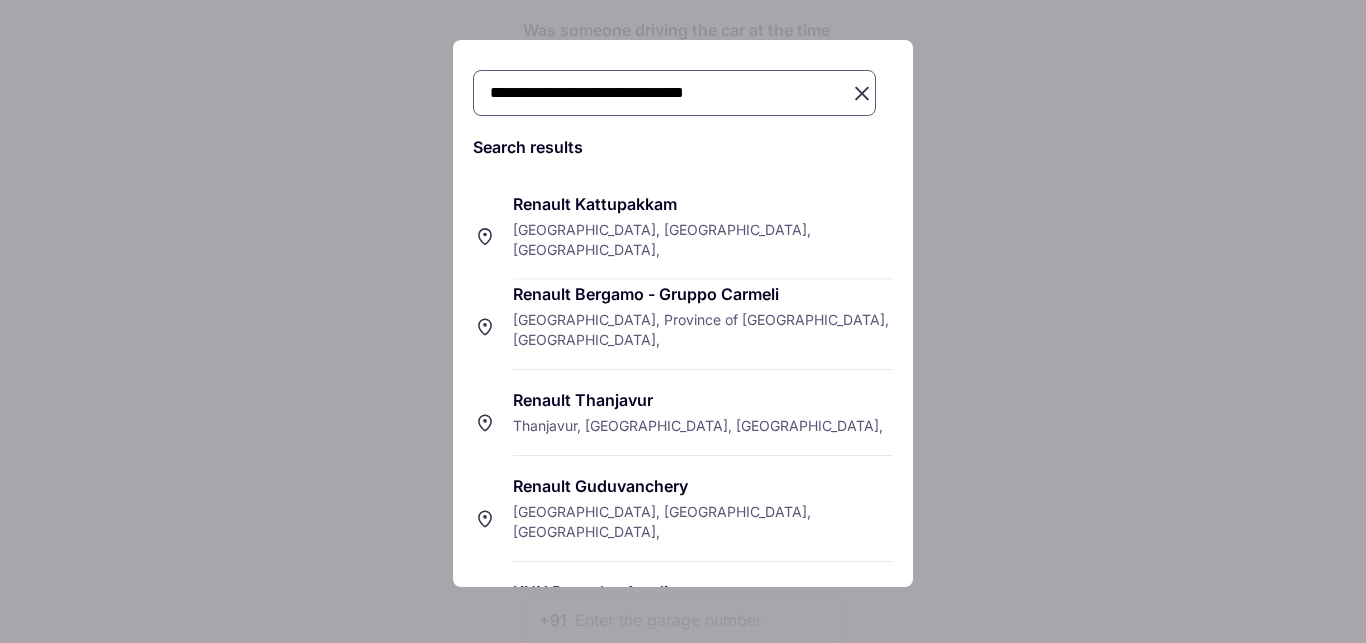 scroll, scrollTop: 41, scrollLeft: 0, axis: vertical 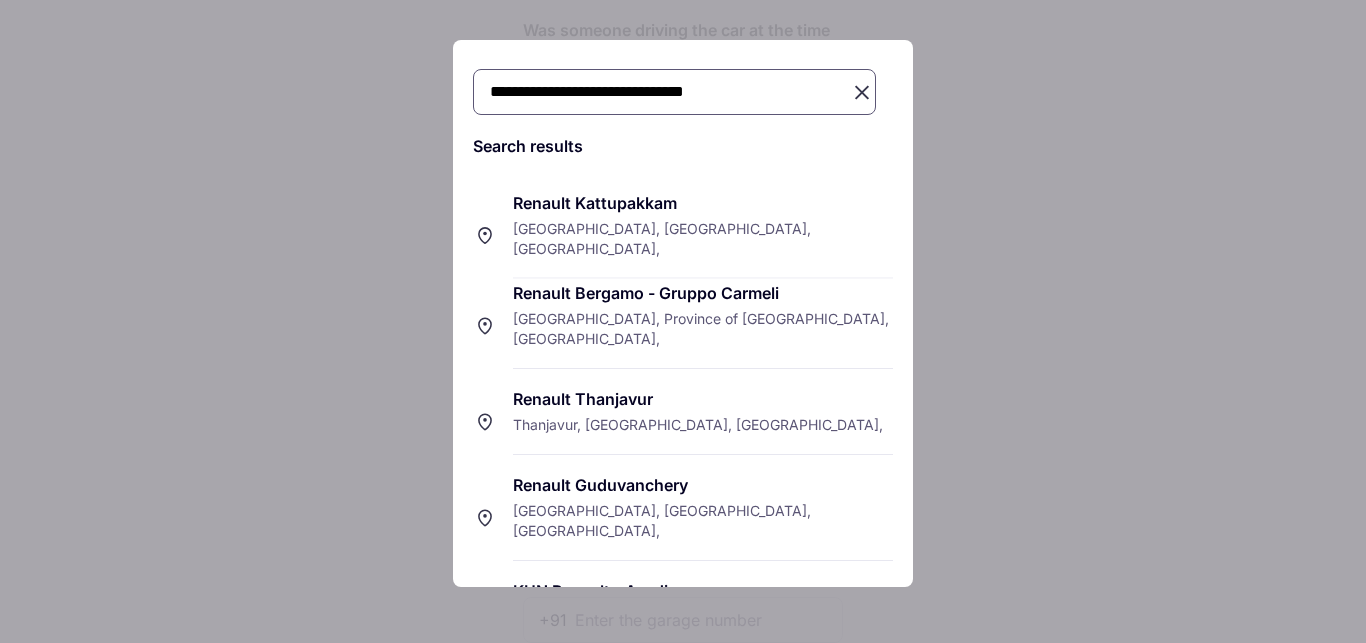 click on "Renault Kattupakkam" at bounding box center [703, 187] 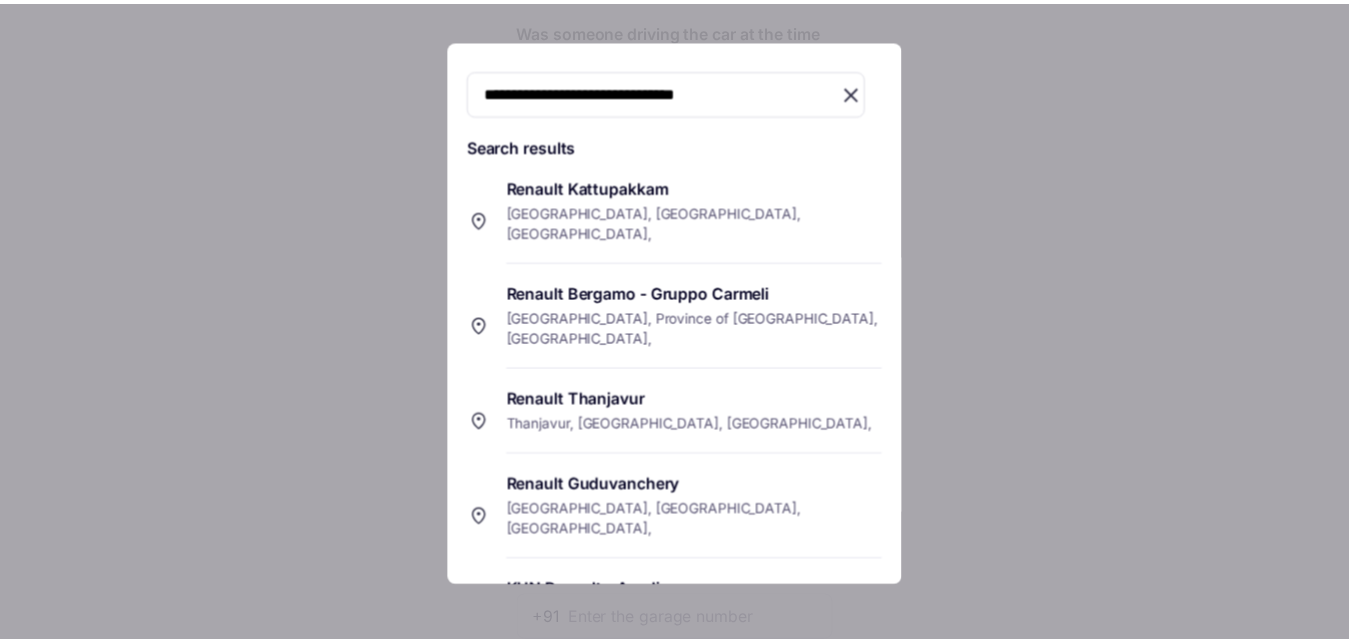 scroll, scrollTop: 0, scrollLeft: 0, axis: both 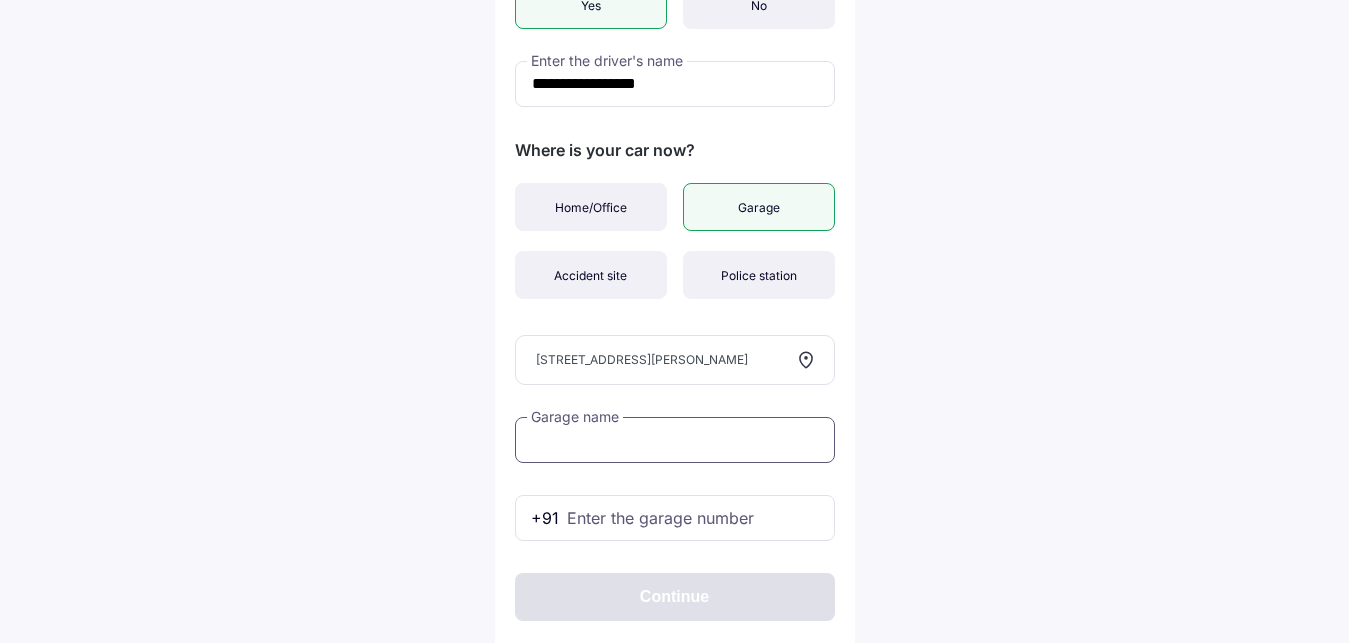 click at bounding box center (675, 440) 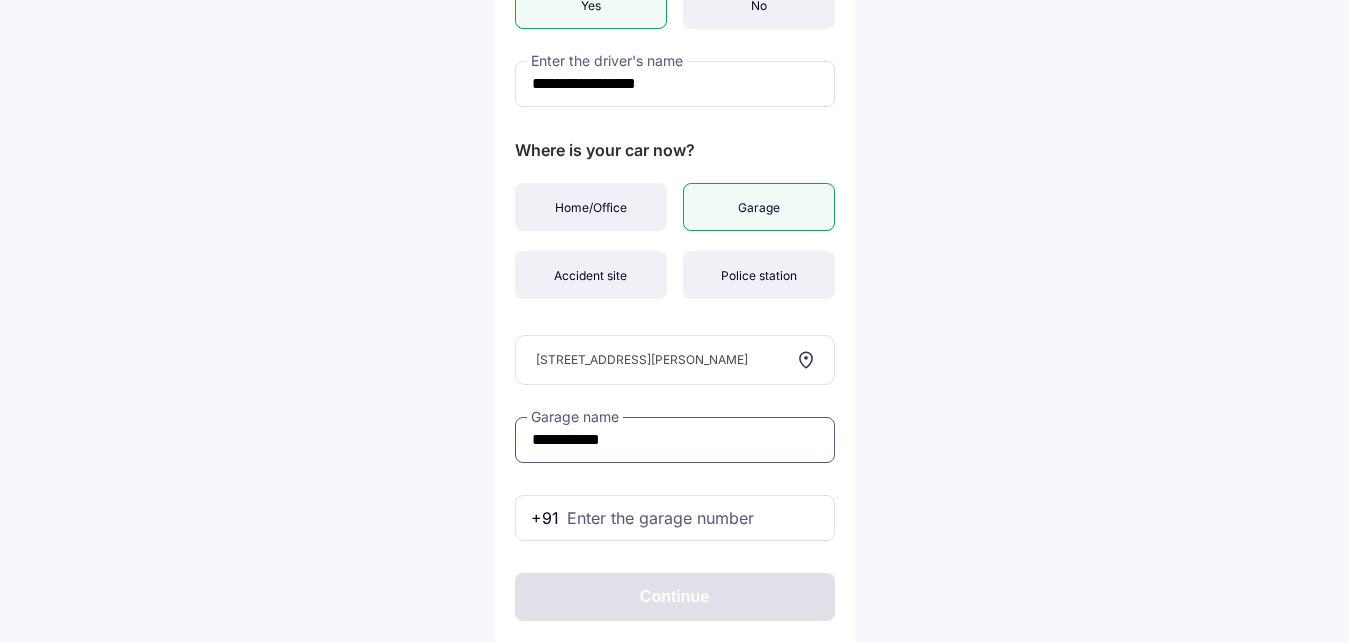 type on "**********" 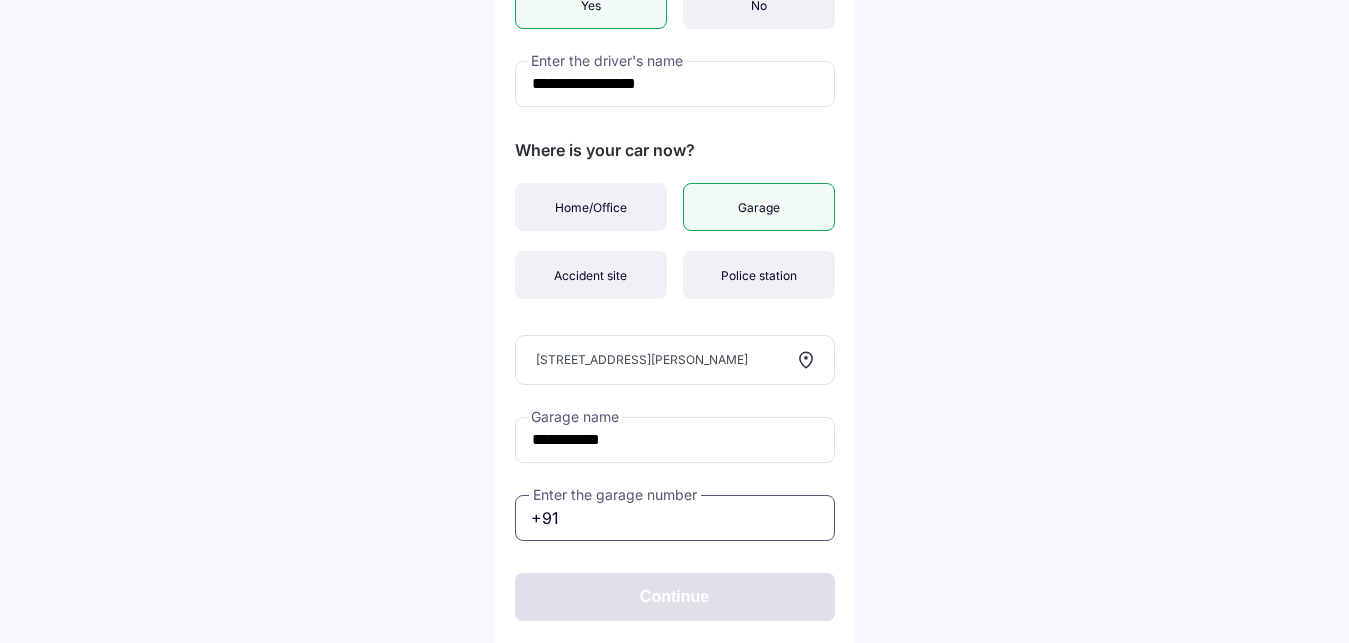 click at bounding box center [675, 518] 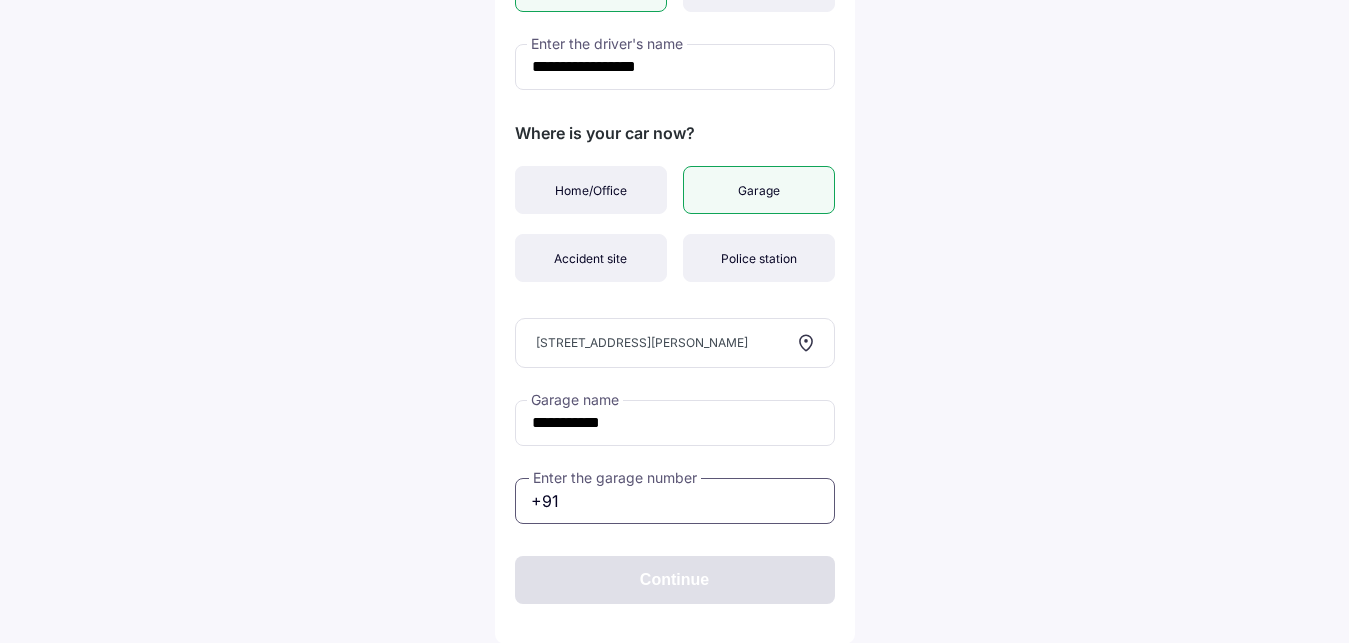 scroll, scrollTop: 743, scrollLeft: 0, axis: vertical 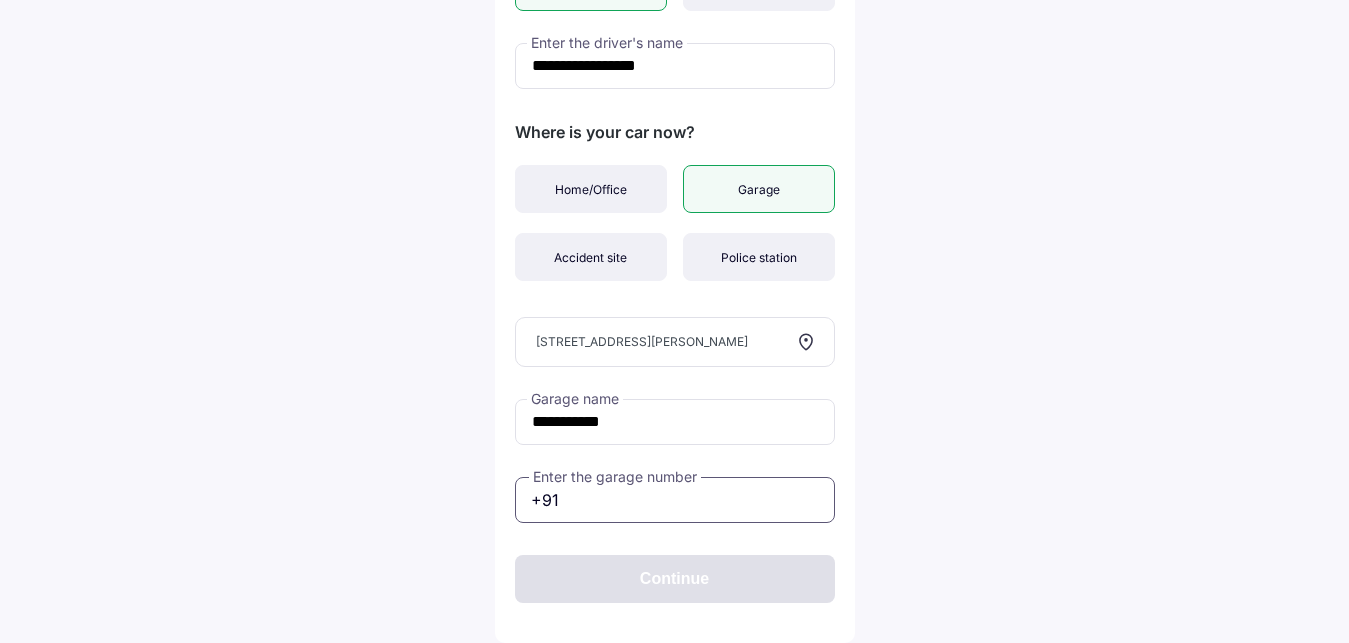 type on "**********" 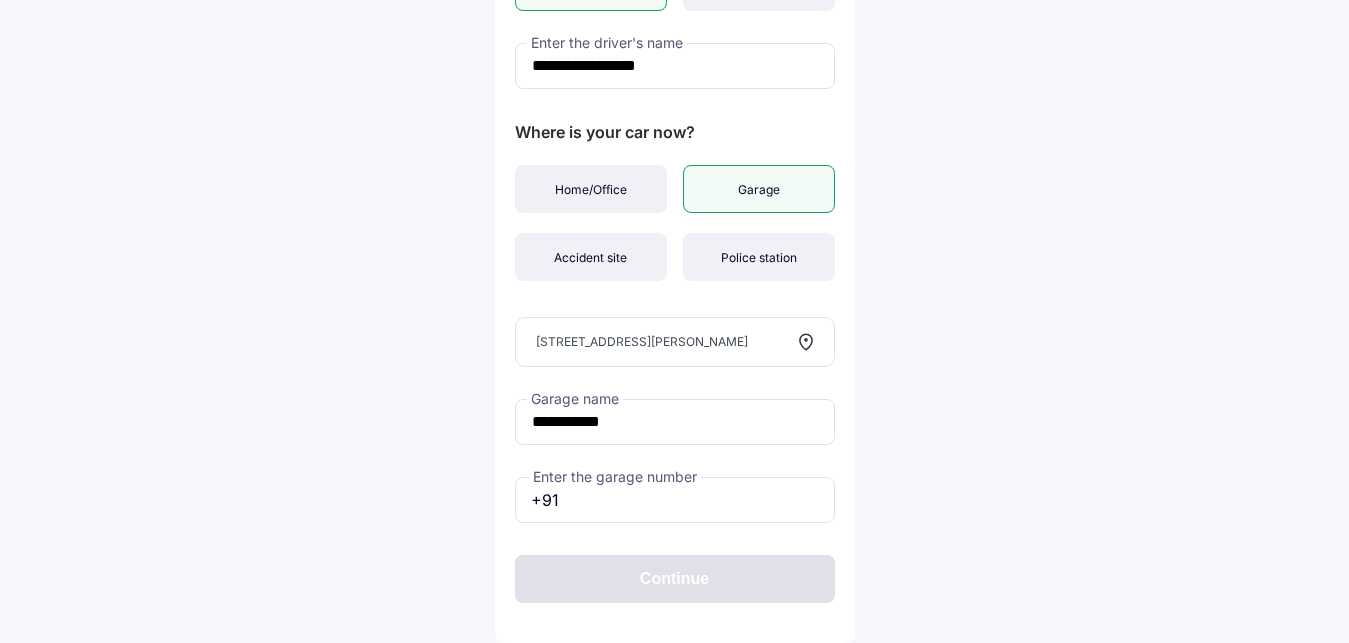 click on "**********" at bounding box center (674, -32) 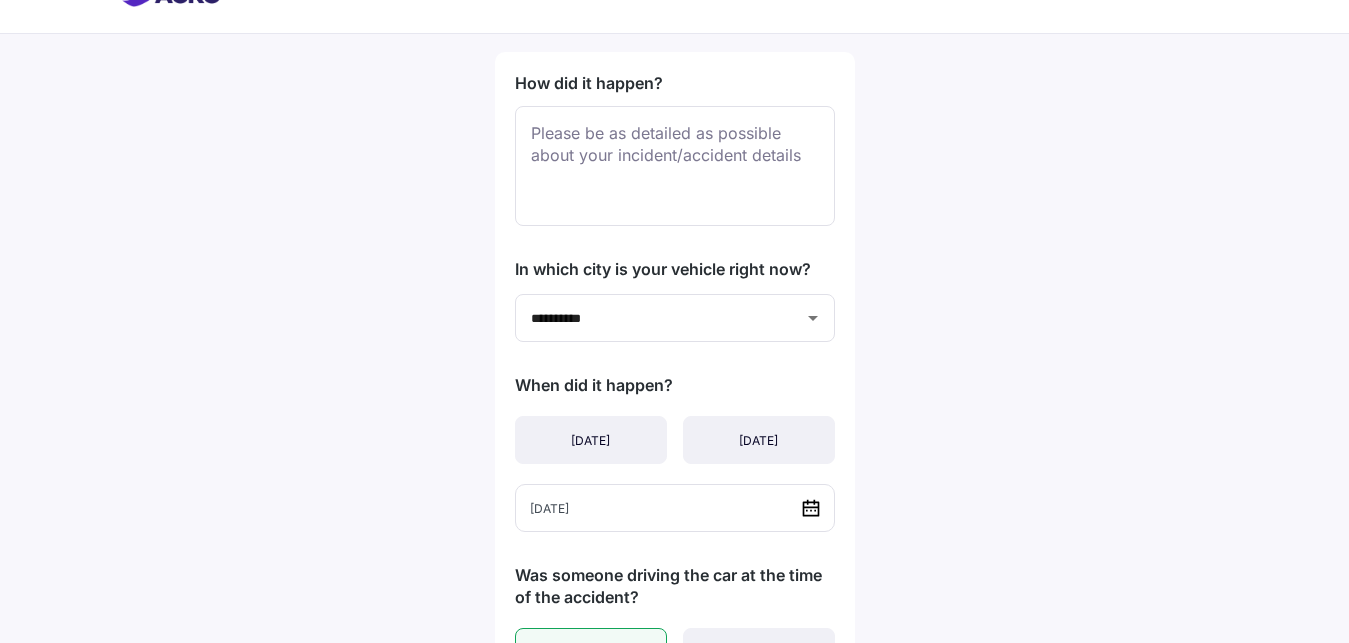 scroll, scrollTop: 29, scrollLeft: 0, axis: vertical 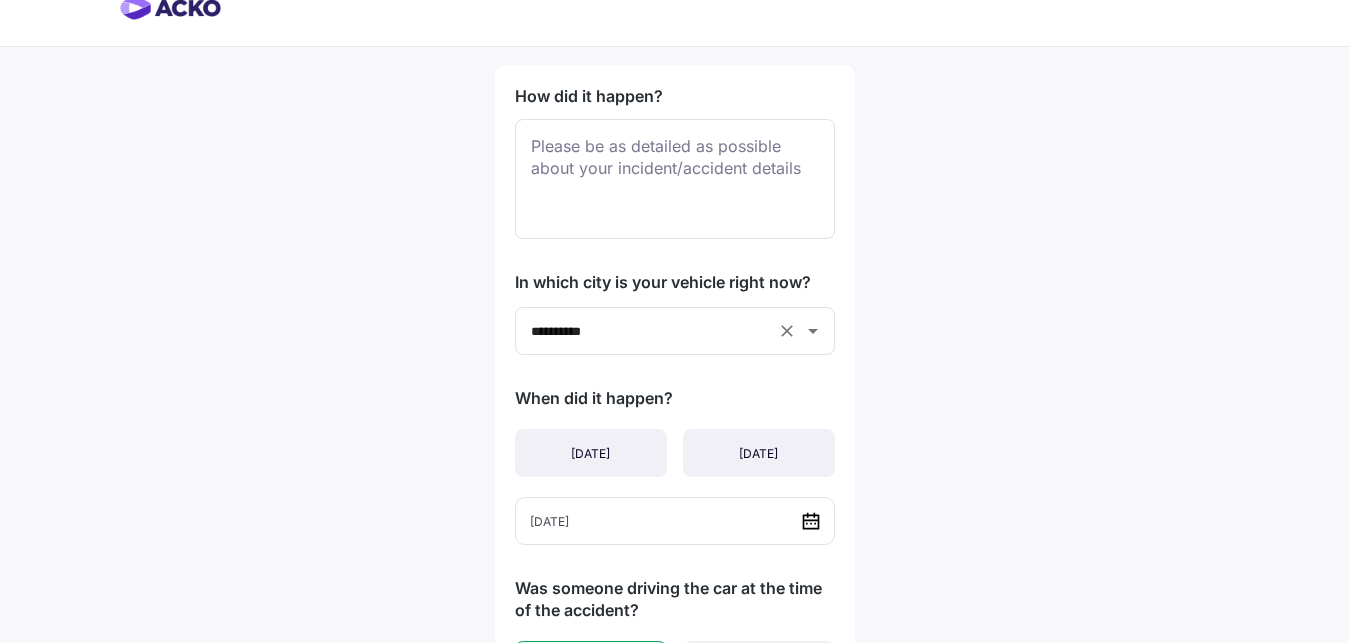 click 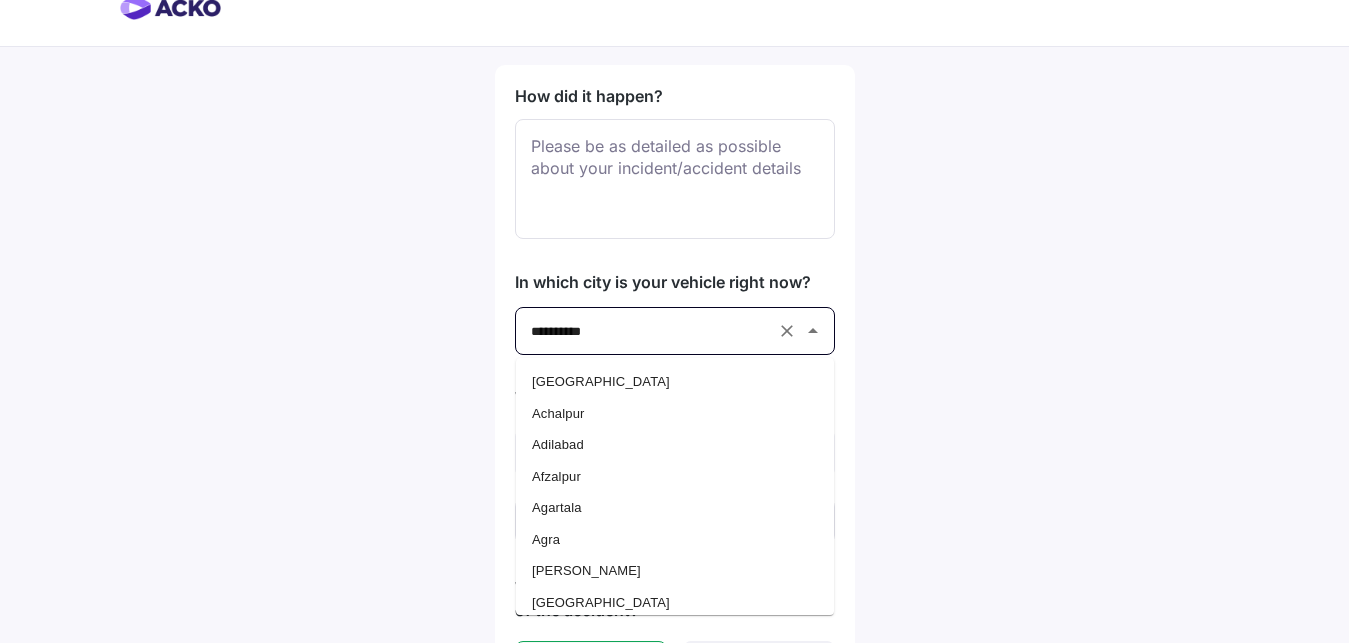 scroll, scrollTop: 26247, scrollLeft: 0, axis: vertical 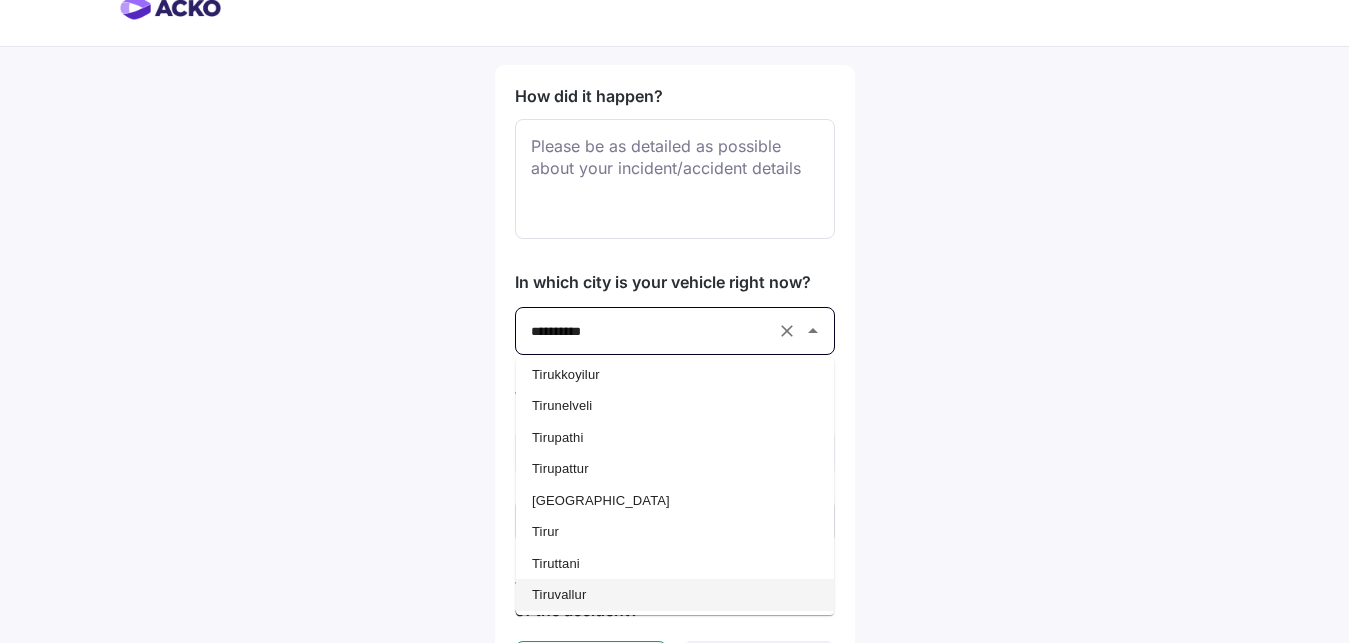 click 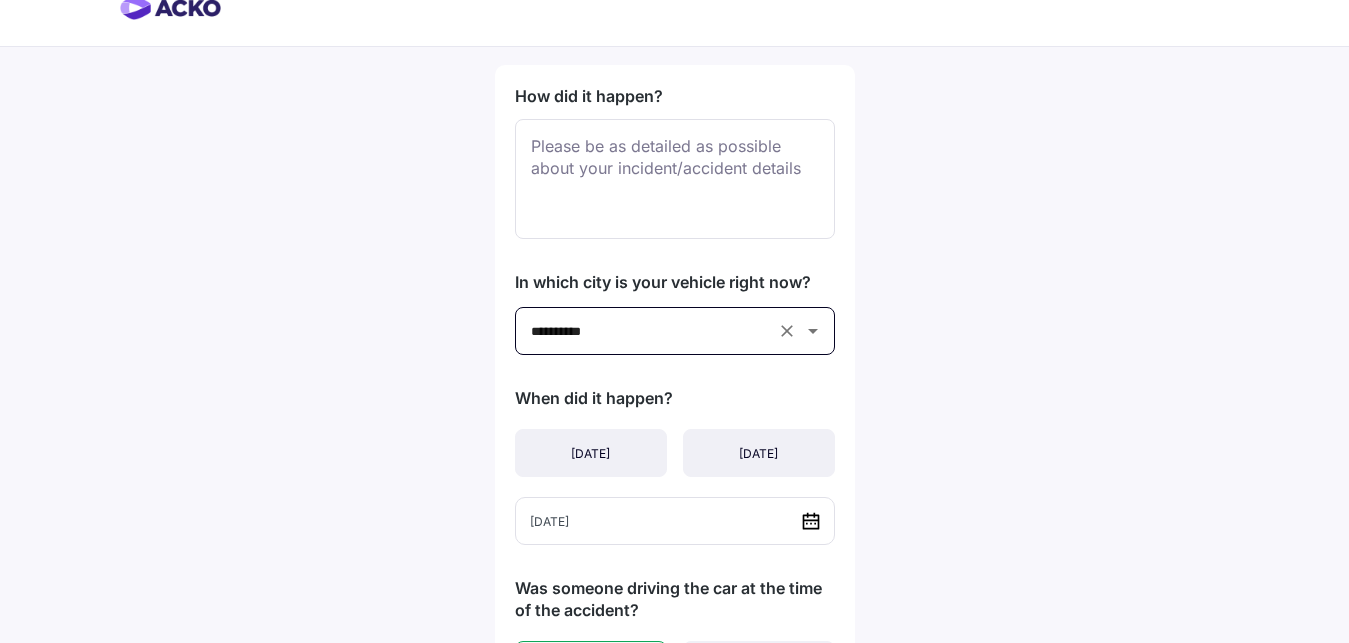 click 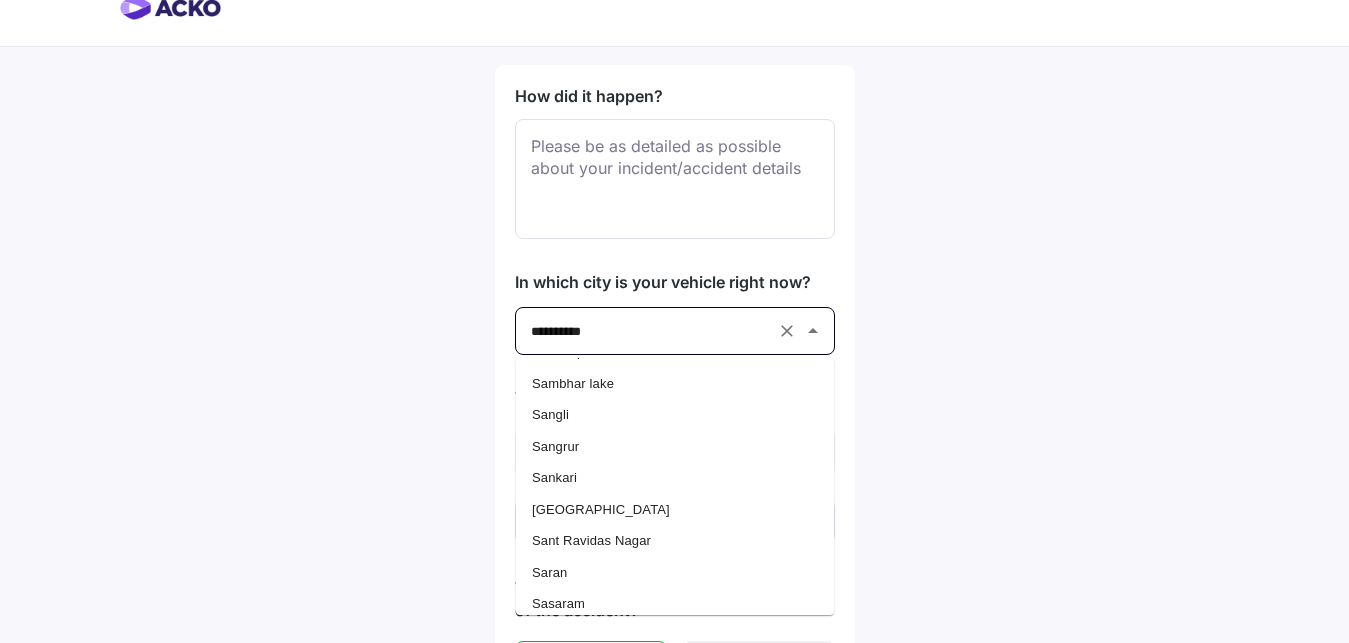 scroll, scrollTop: 22813, scrollLeft: 0, axis: vertical 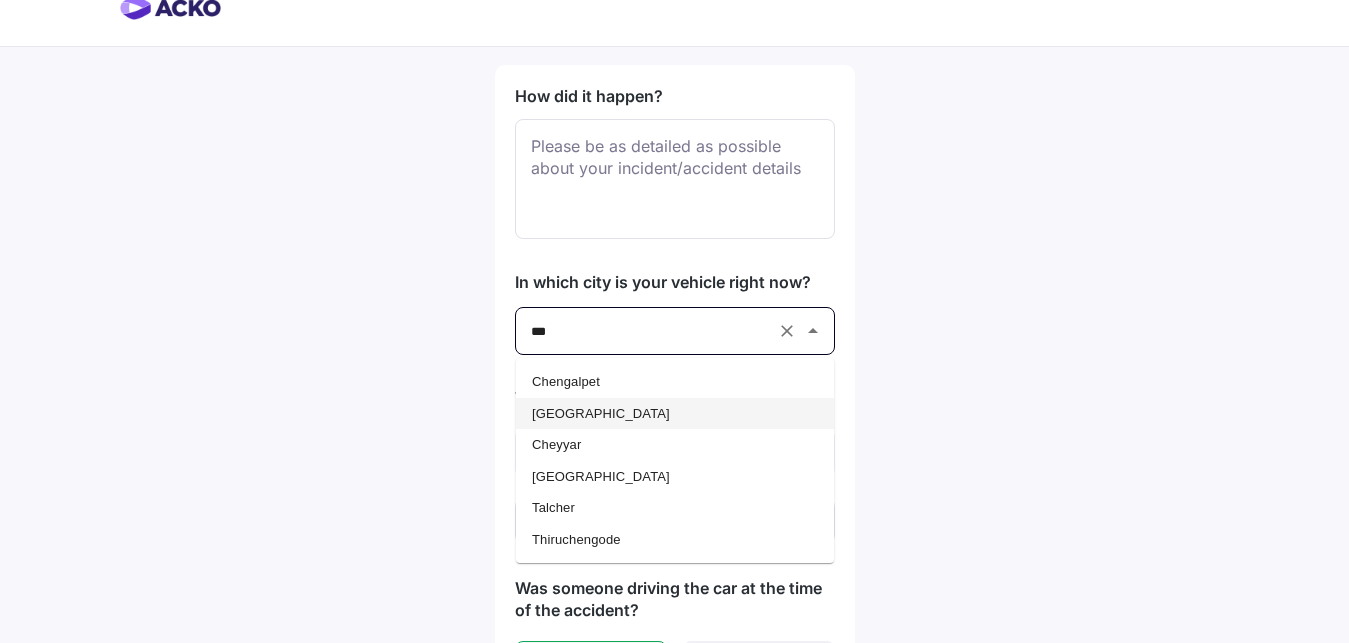 click on "[GEOGRAPHIC_DATA]" at bounding box center (675, 414) 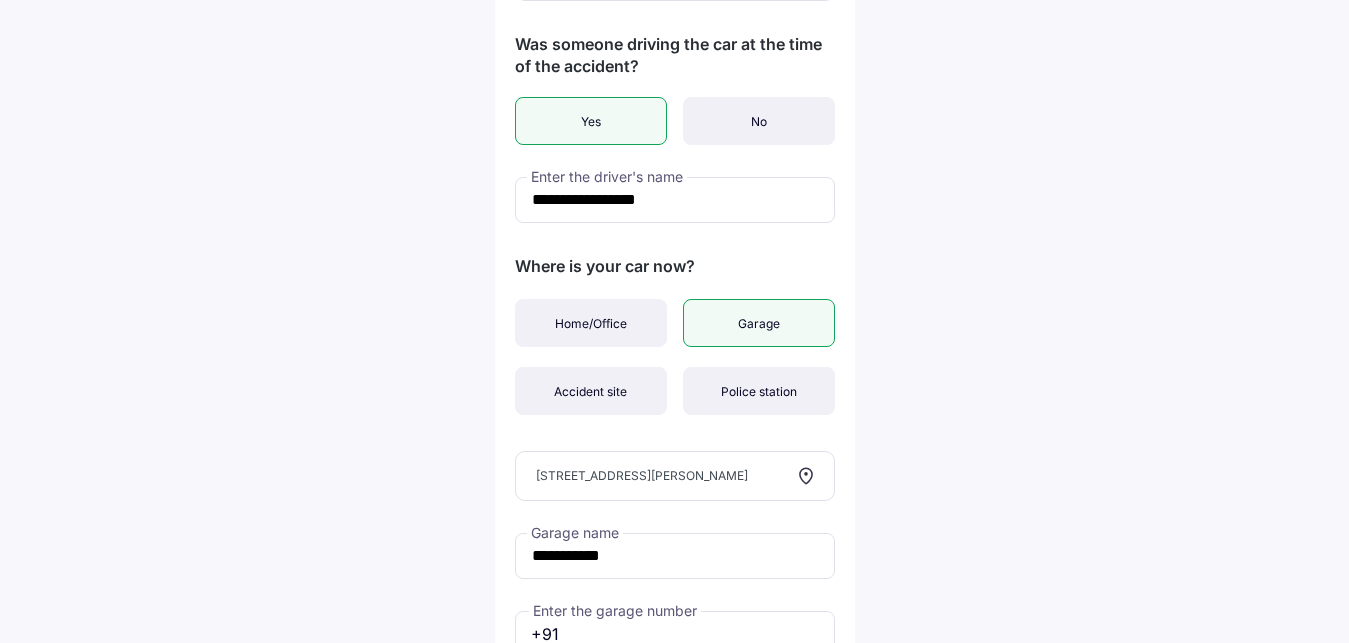 scroll, scrollTop: 743, scrollLeft: 0, axis: vertical 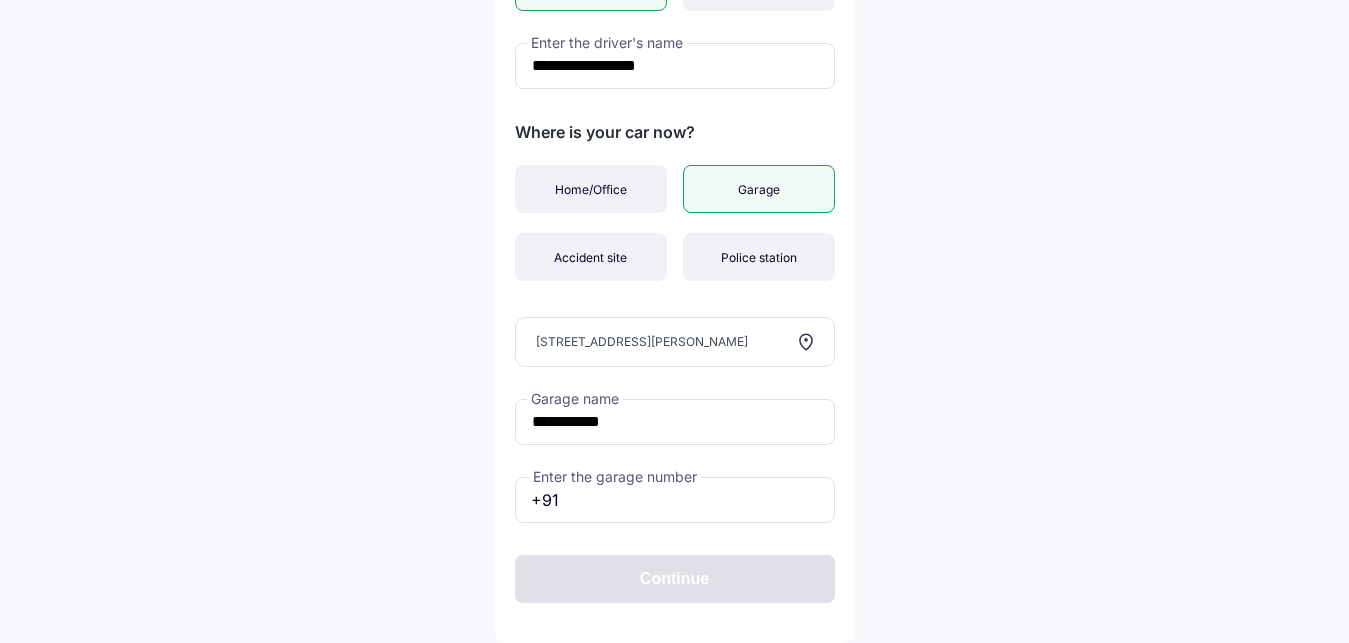 type on "*******" 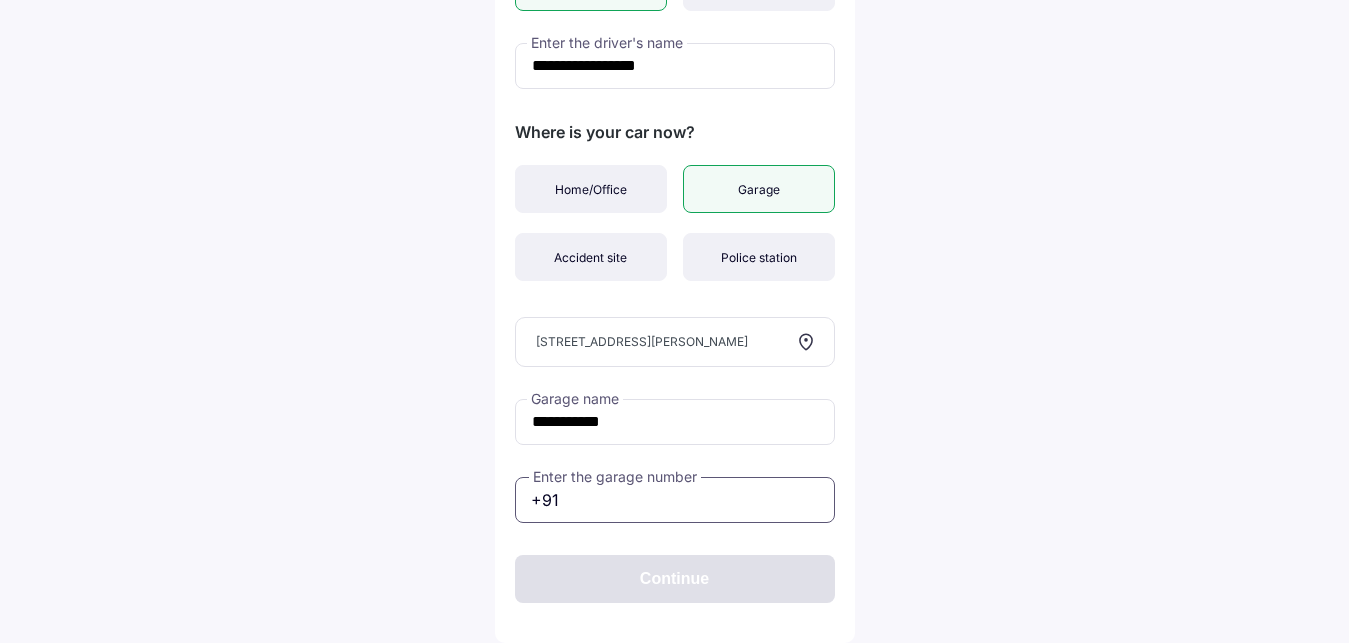 click on "**********" at bounding box center (675, 500) 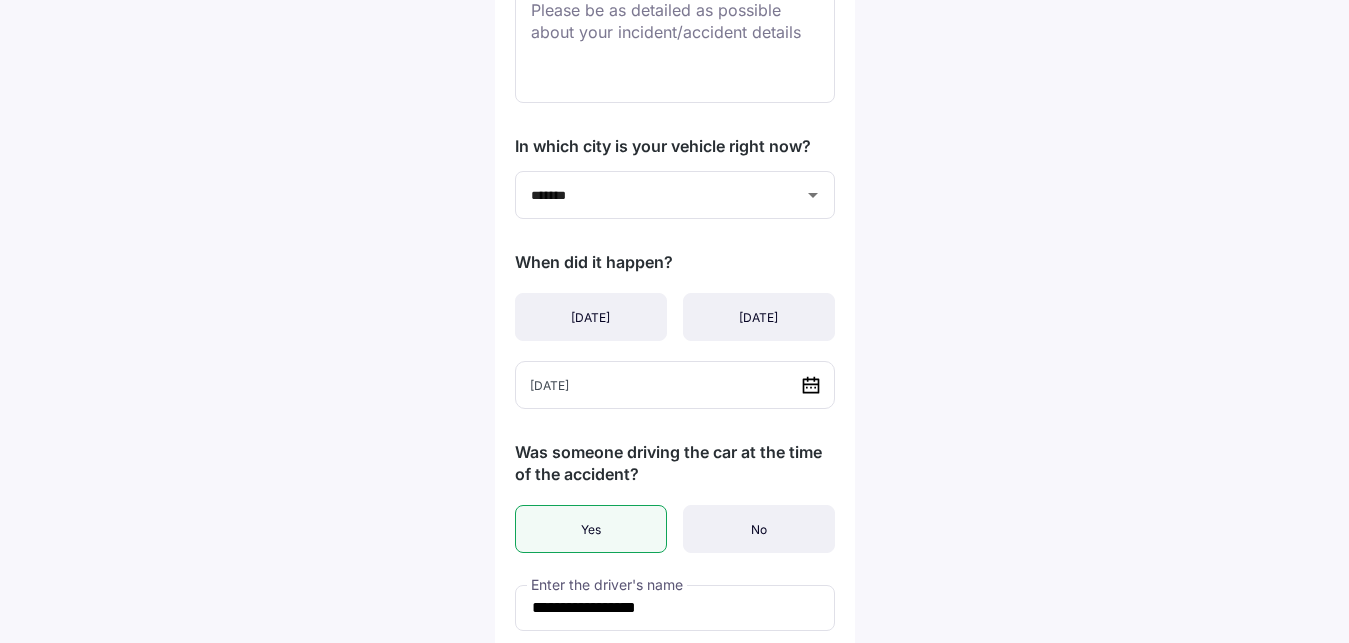 scroll, scrollTop: 0, scrollLeft: 0, axis: both 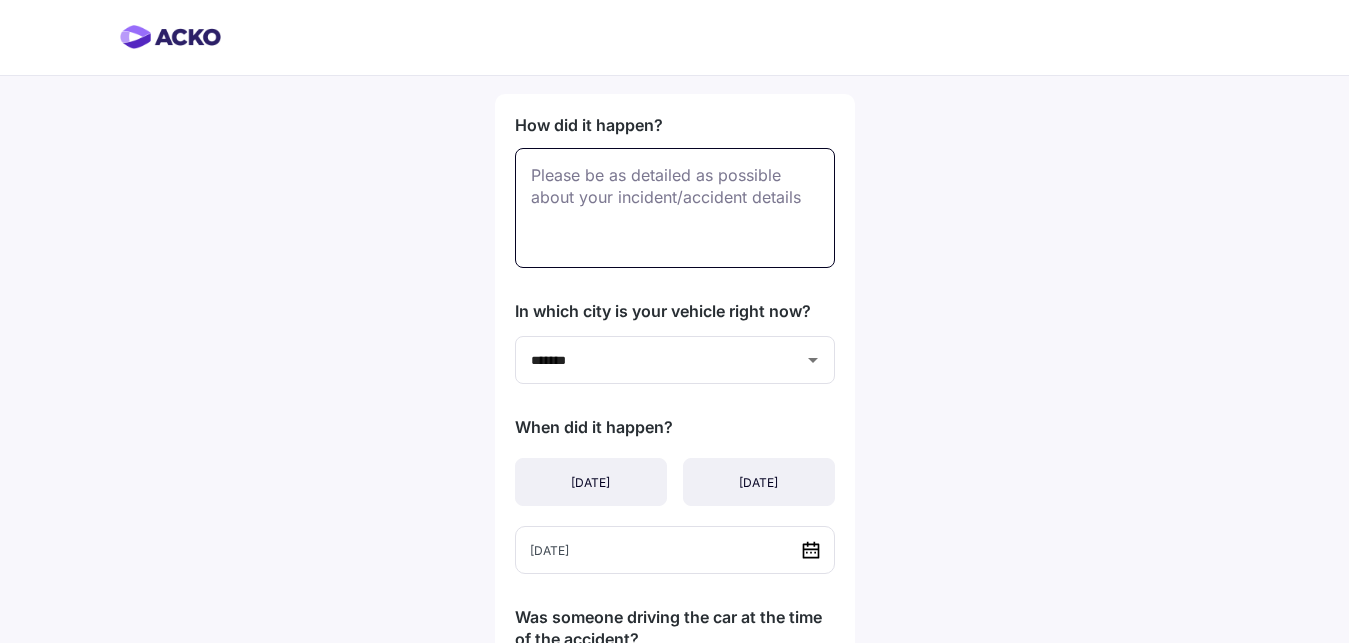click at bounding box center [675, 208] 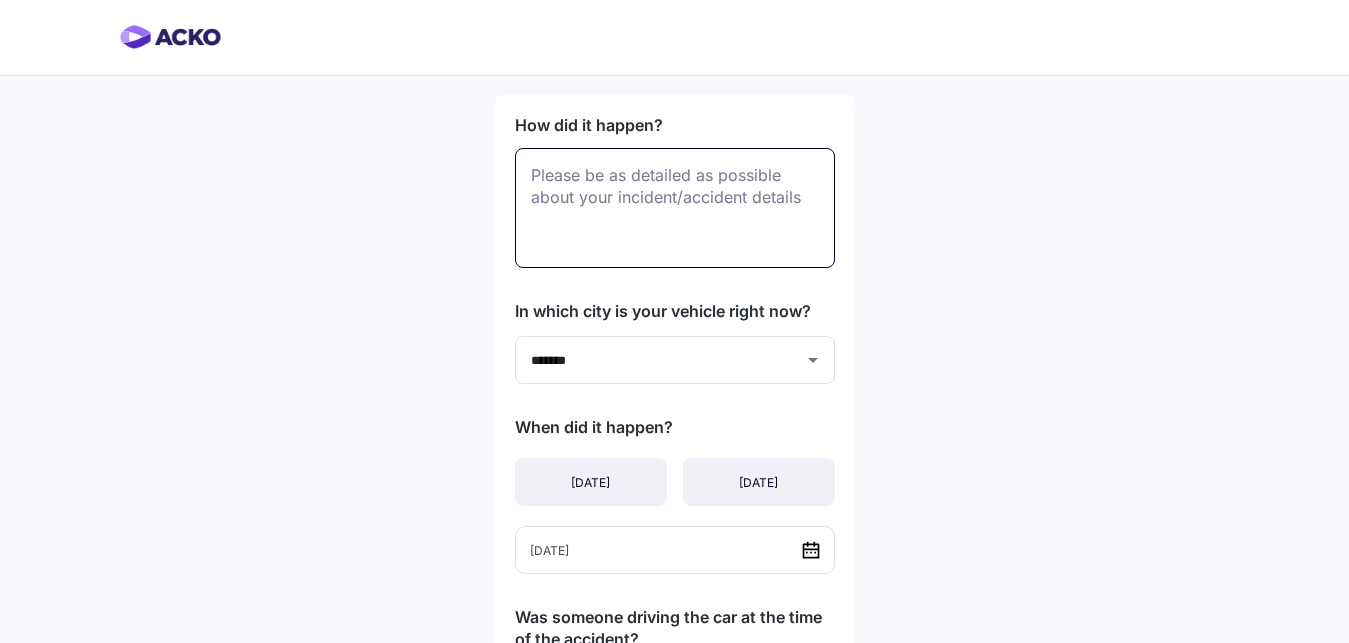type on "*" 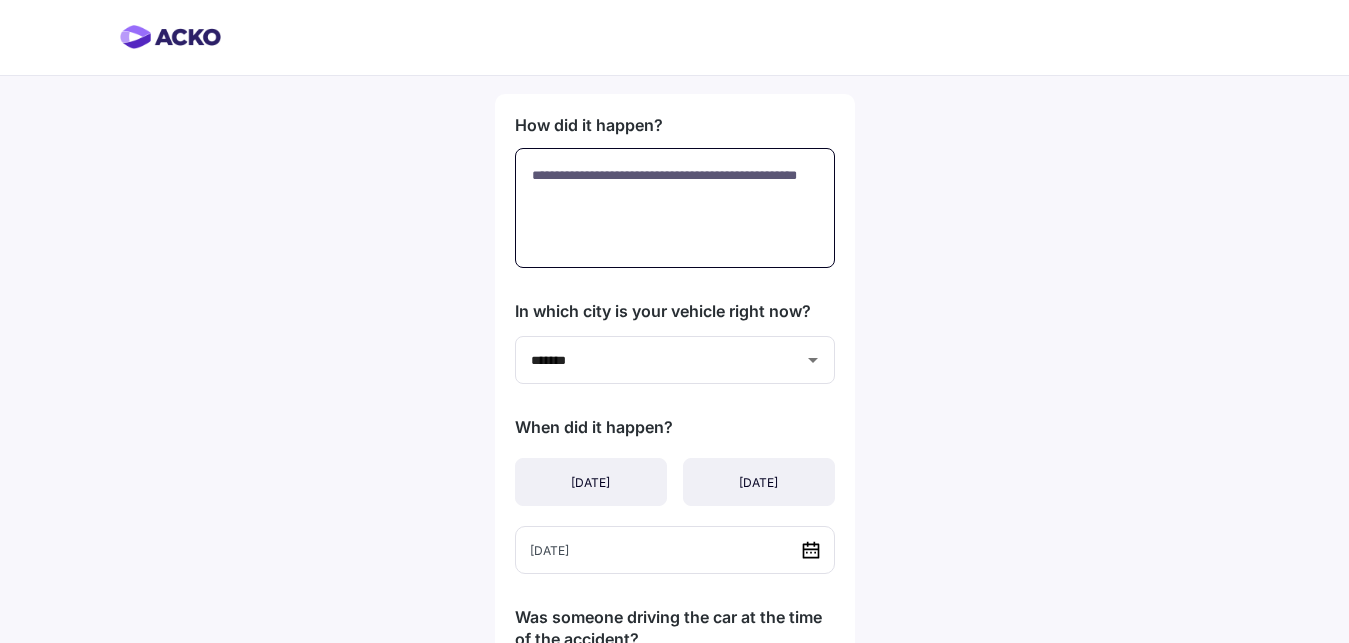 type on "**********" 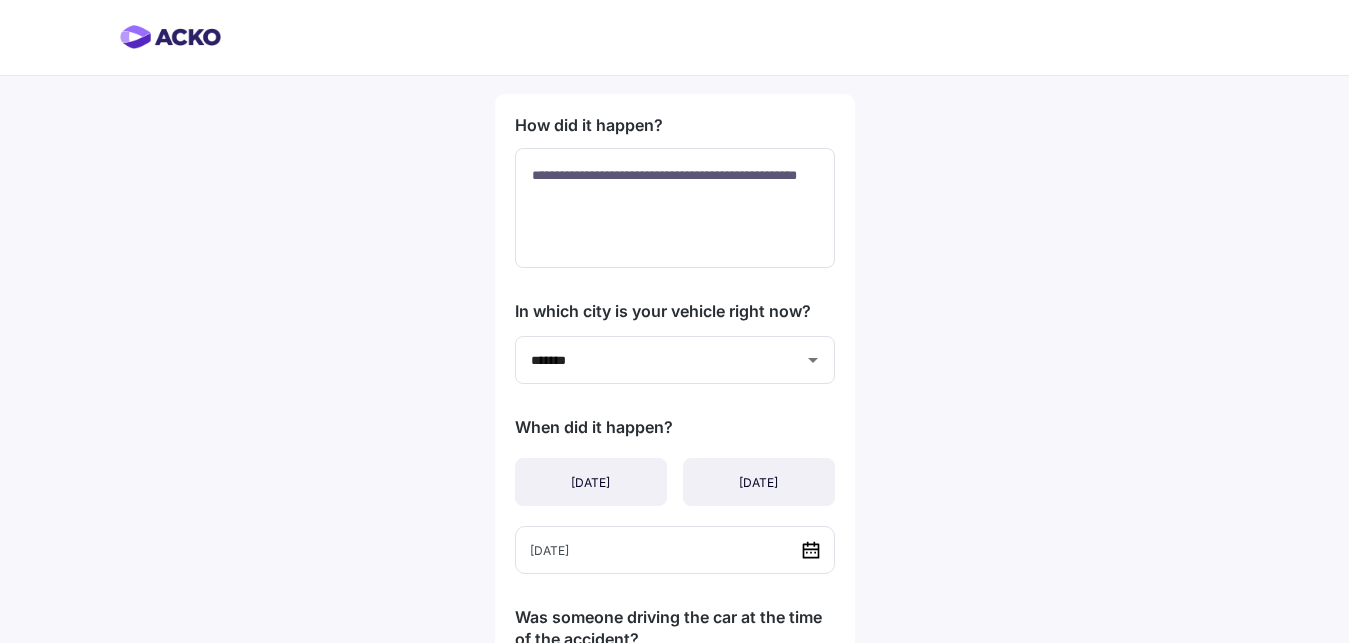 click on "**********" at bounding box center (674, 675) 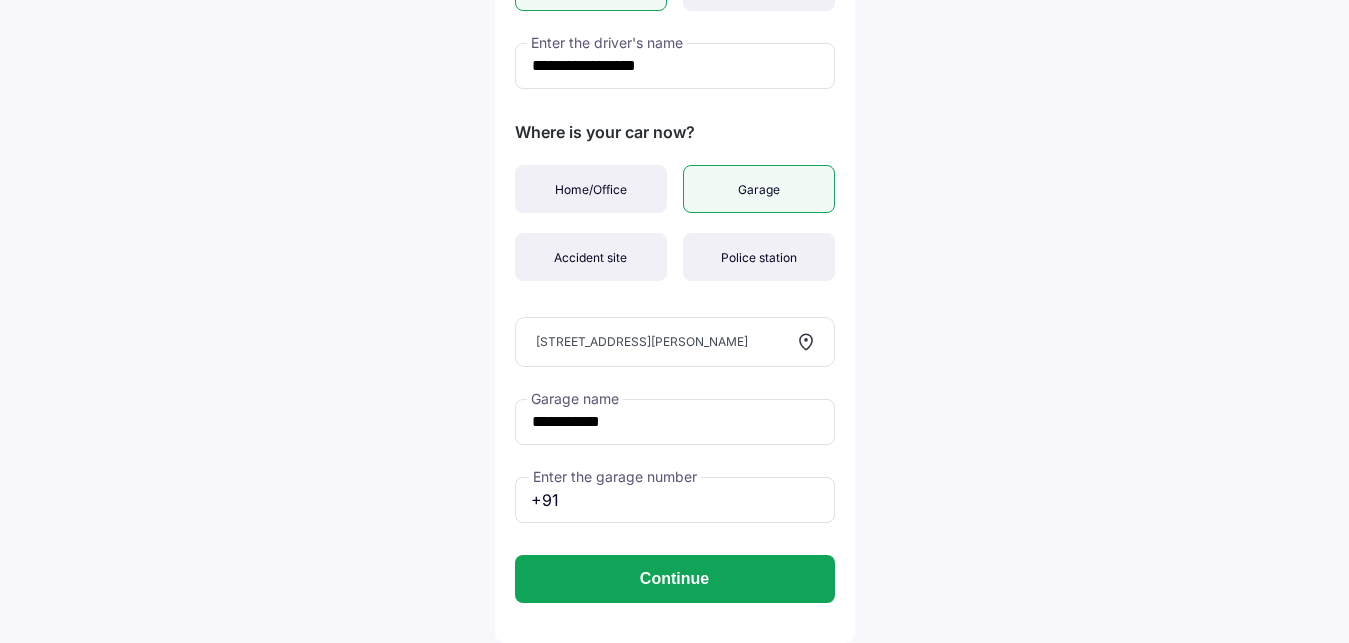 scroll, scrollTop: 743, scrollLeft: 0, axis: vertical 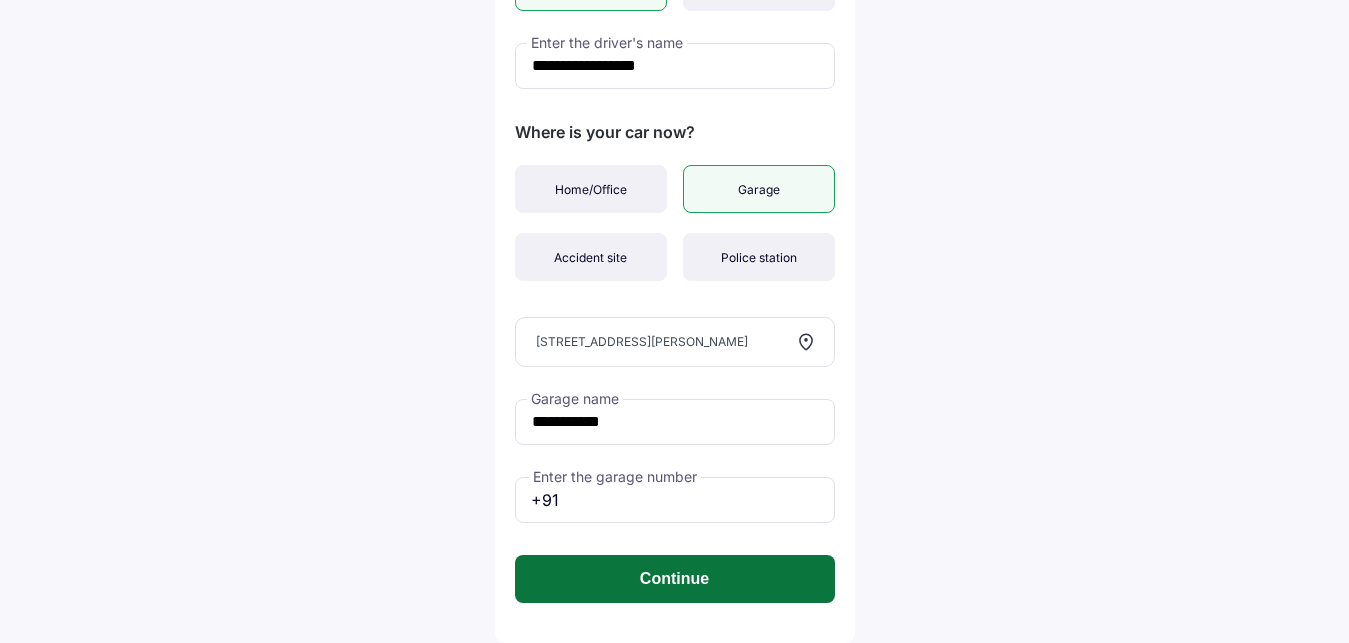 click on "Continue" at bounding box center [675, 579] 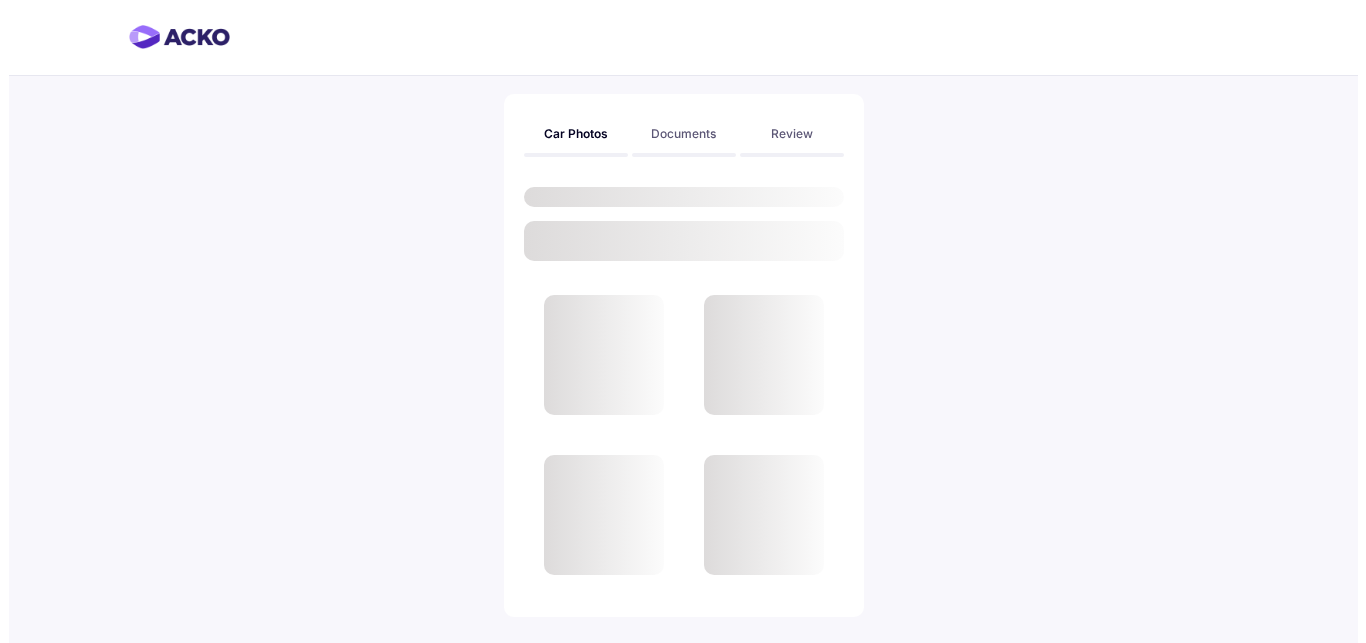 scroll, scrollTop: 0, scrollLeft: 0, axis: both 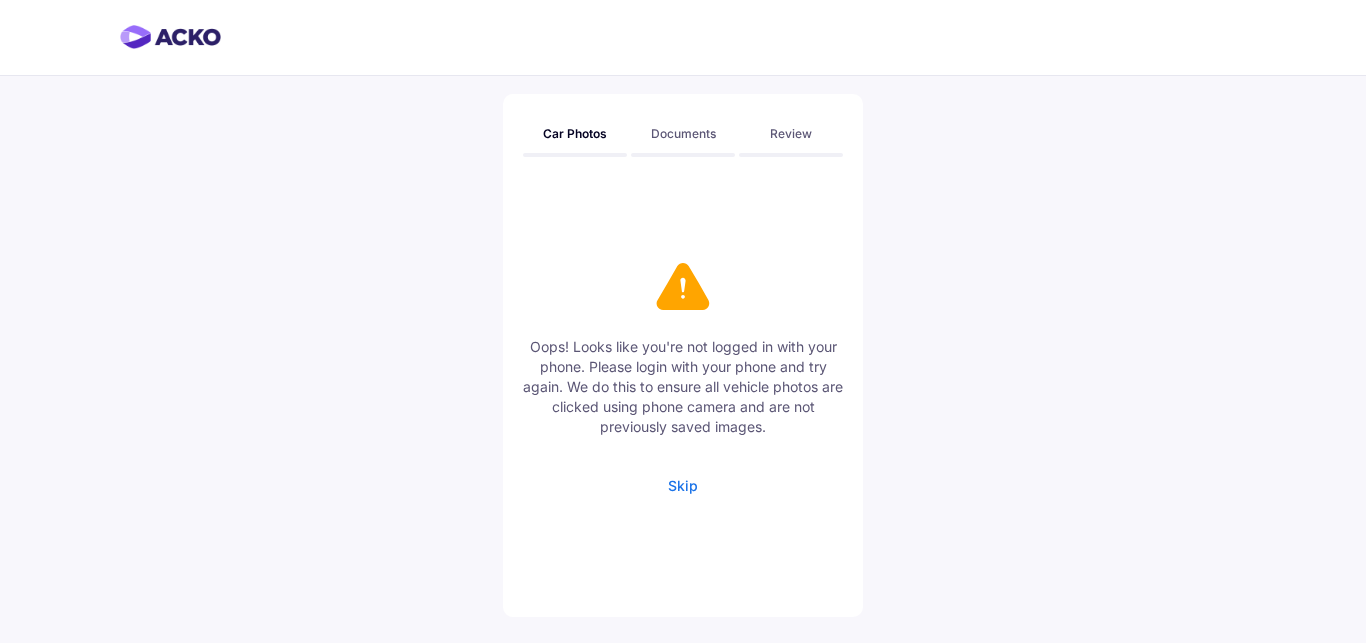 click on "Skip" at bounding box center (683, 485) 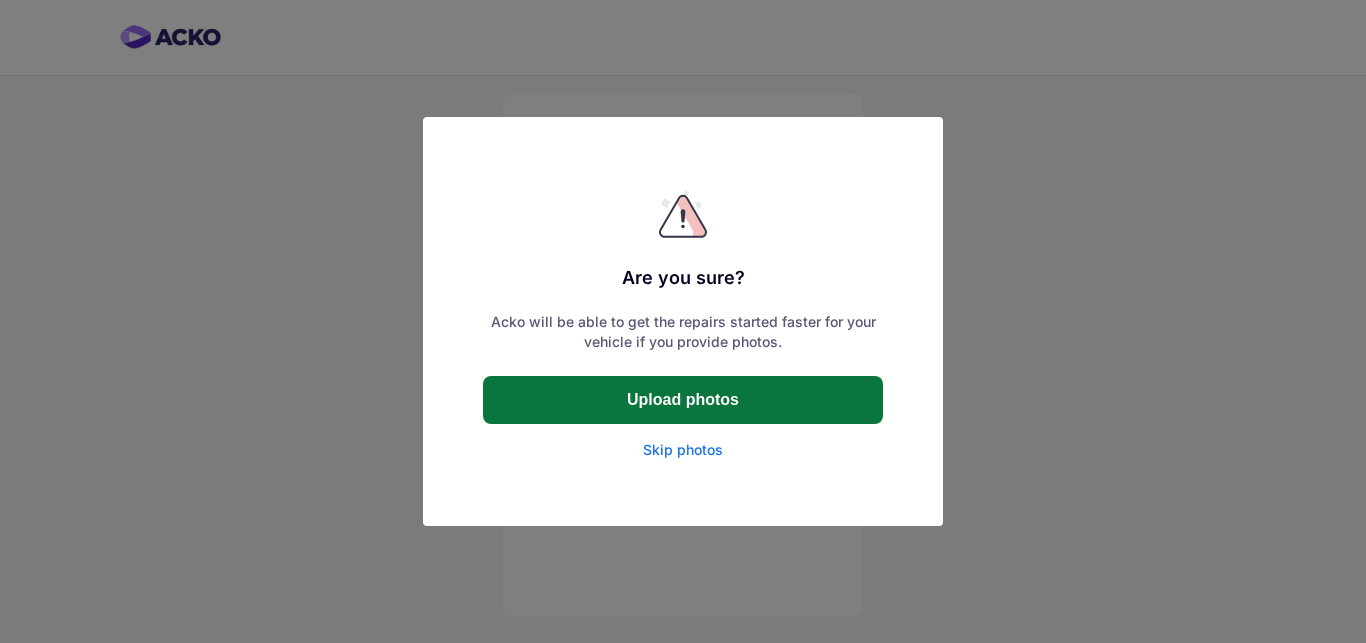 click on "Upload photos" at bounding box center (683, 400) 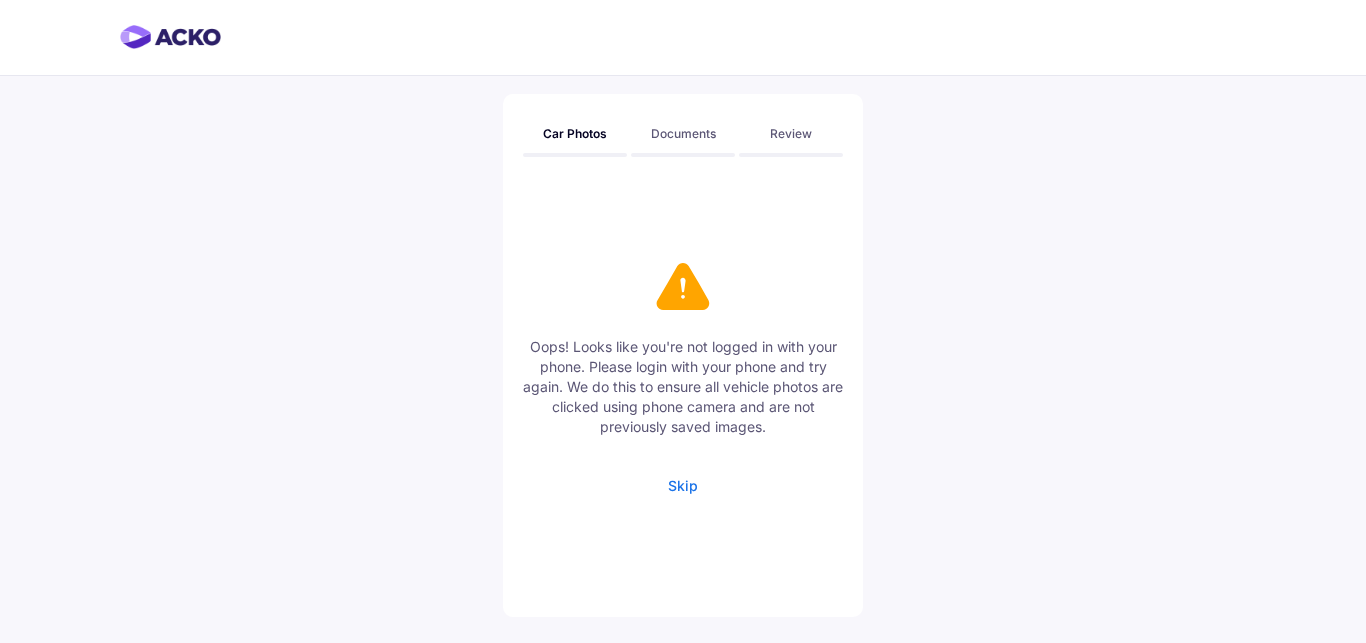 click on "Skip" at bounding box center [683, 485] 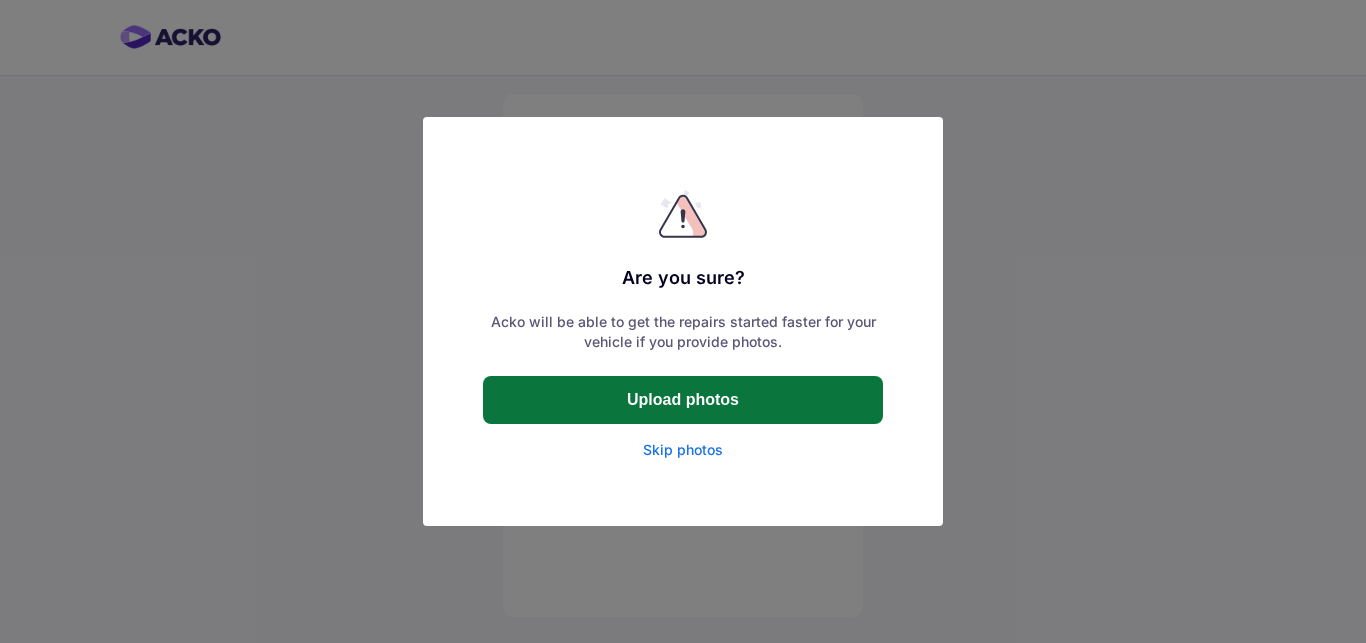 click on "Upload photos" at bounding box center [683, 400] 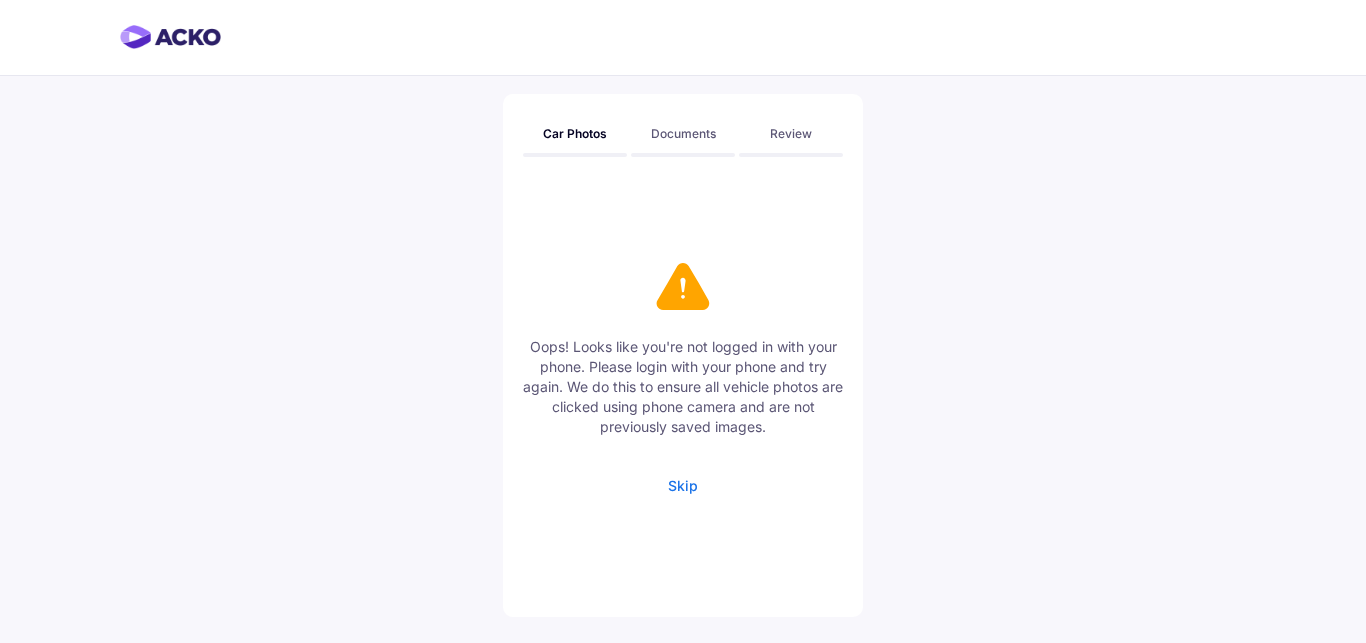 click on "Documents" at bounding box center (683, 133) 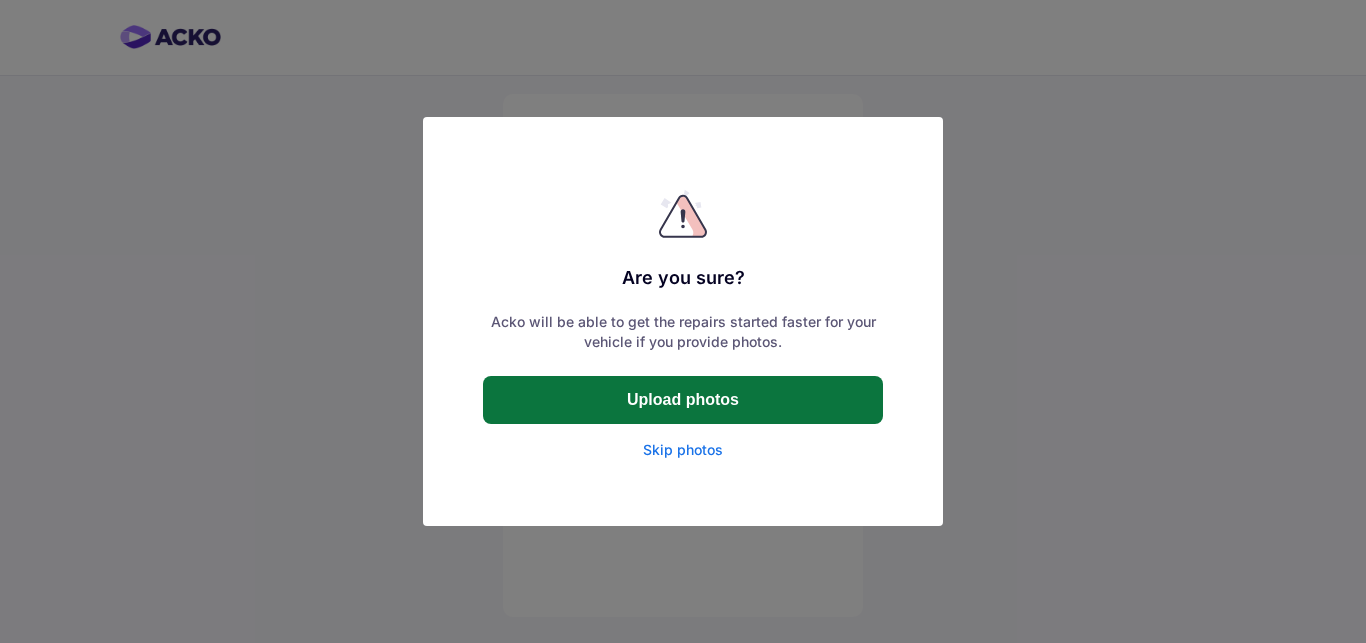 click on "Upload photos" at bounding box center (683, 400) 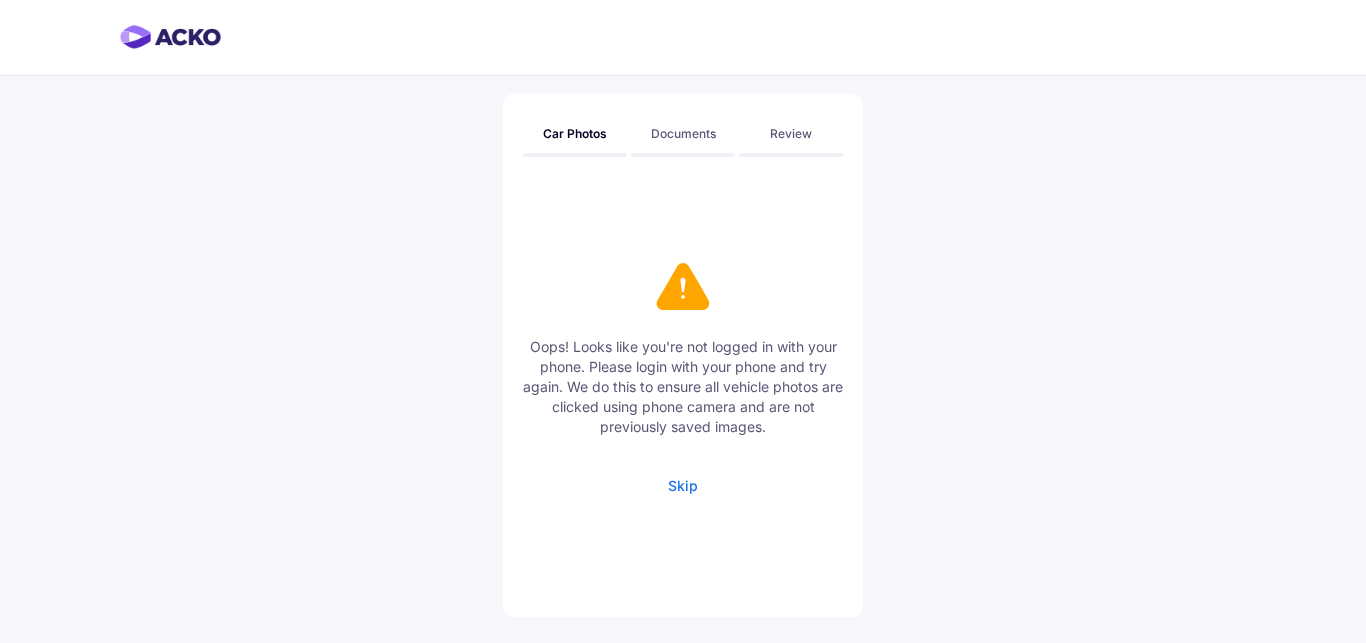 click on "Skip" at bounding box center [683, 485] 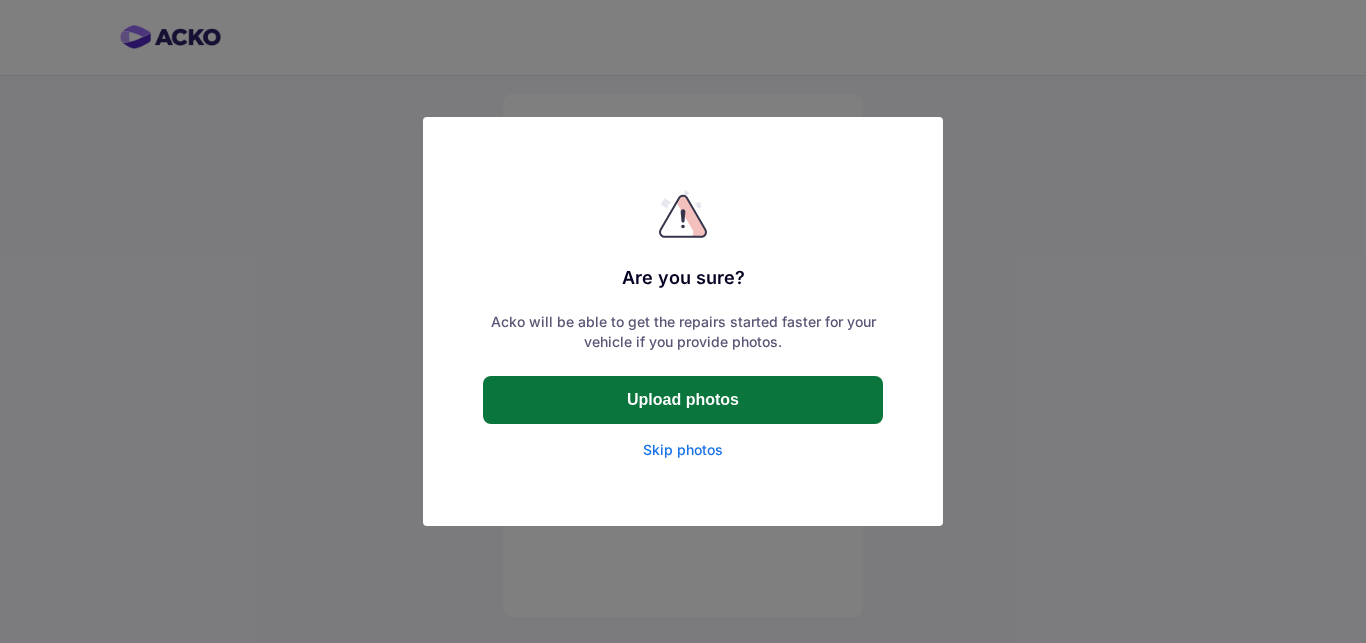 click on "Upload photos" at bounding box center (683, 400) 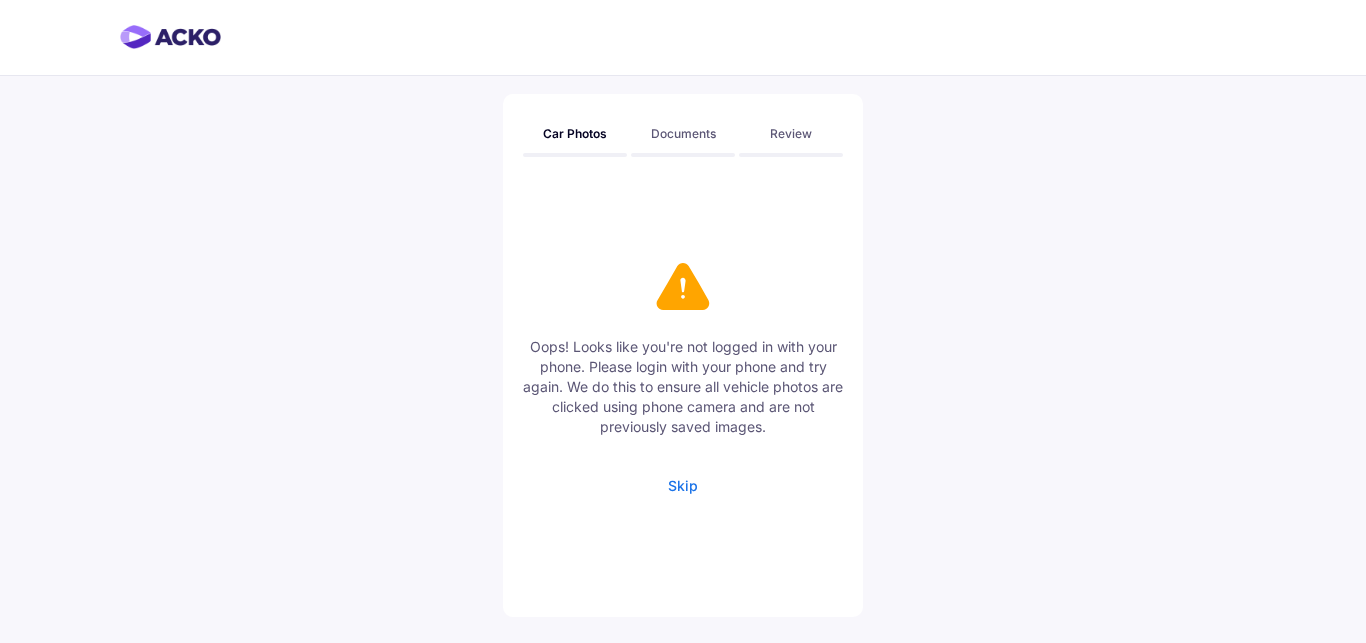 click on "Documents" at bounding box center (683, 133) 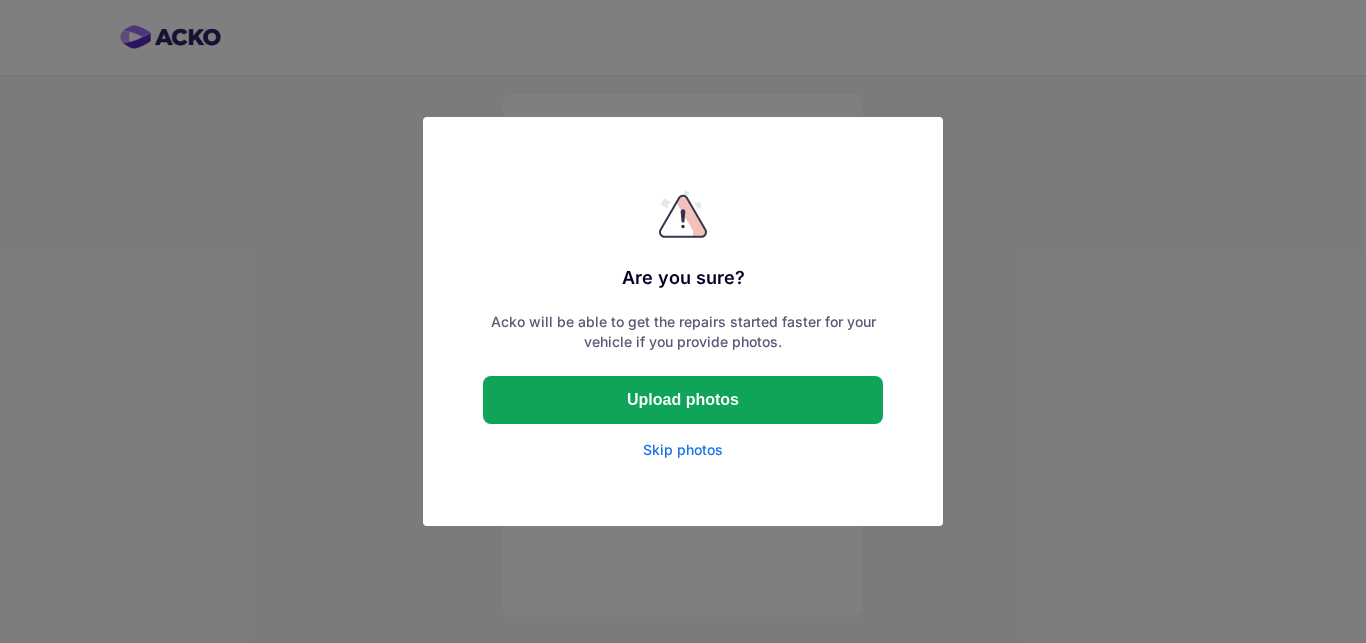 click on "Skip photos" at bounding box center (683, 450) 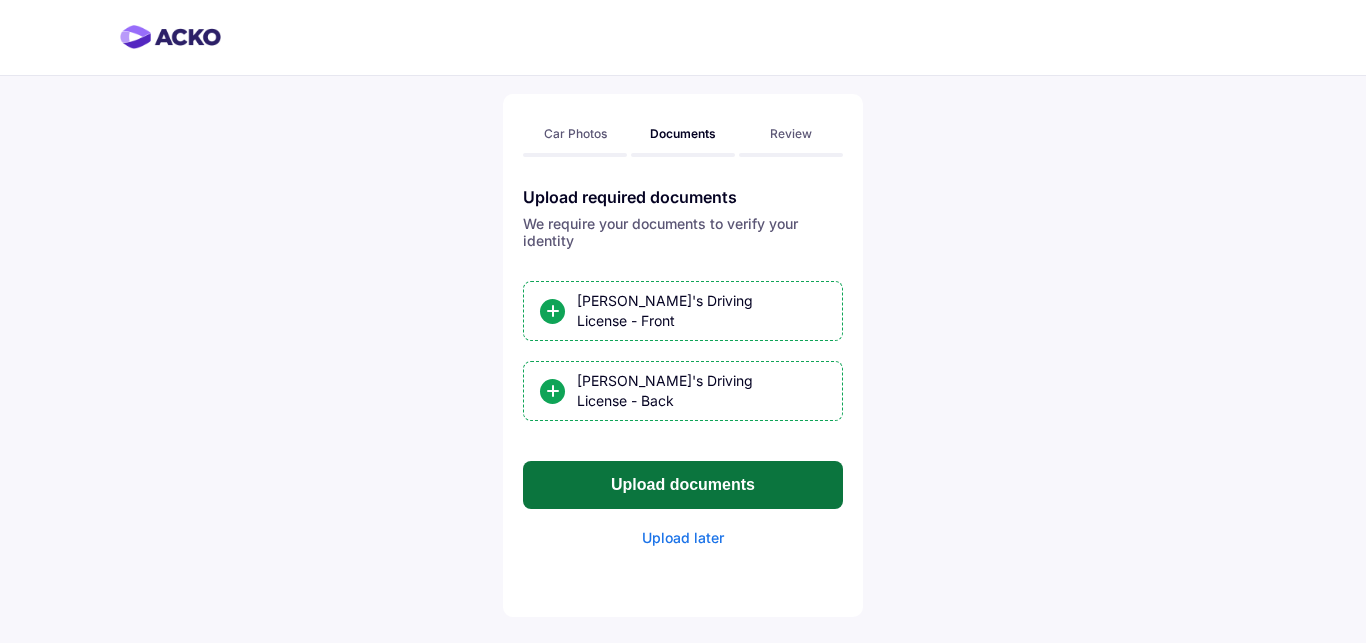 click on "Upload documents" at bounding box center [683, 485] 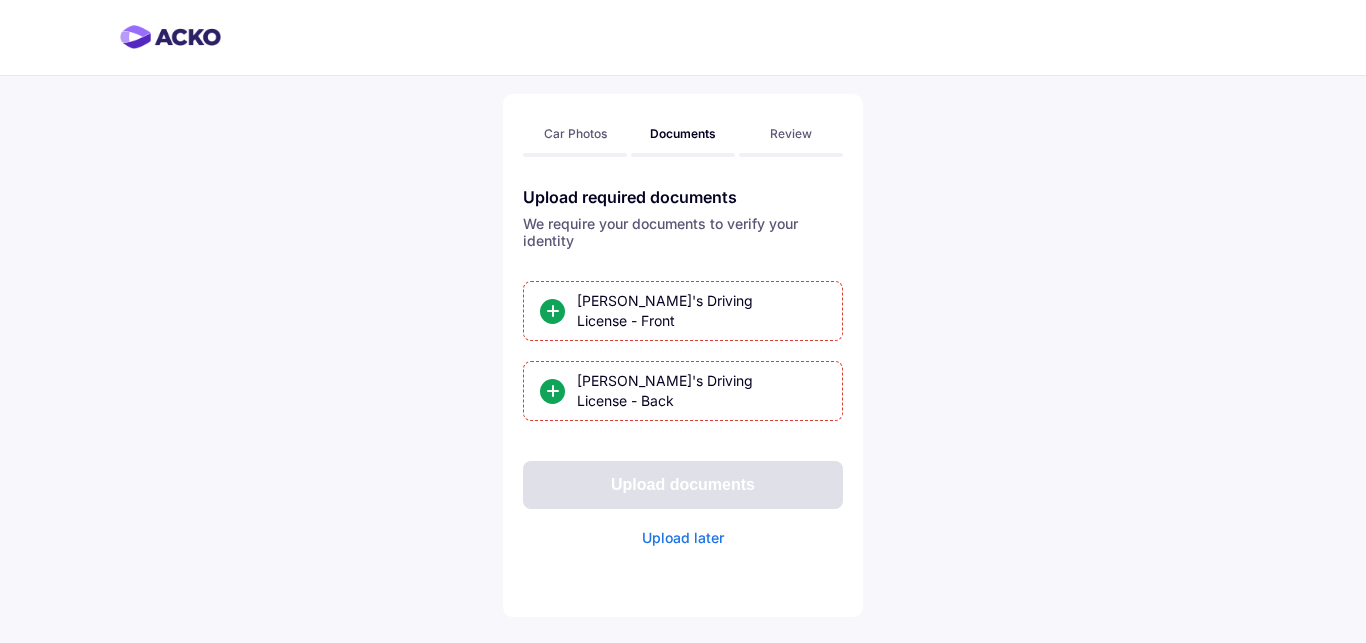 click on "Upload documents" at bounding box center [683, 485] 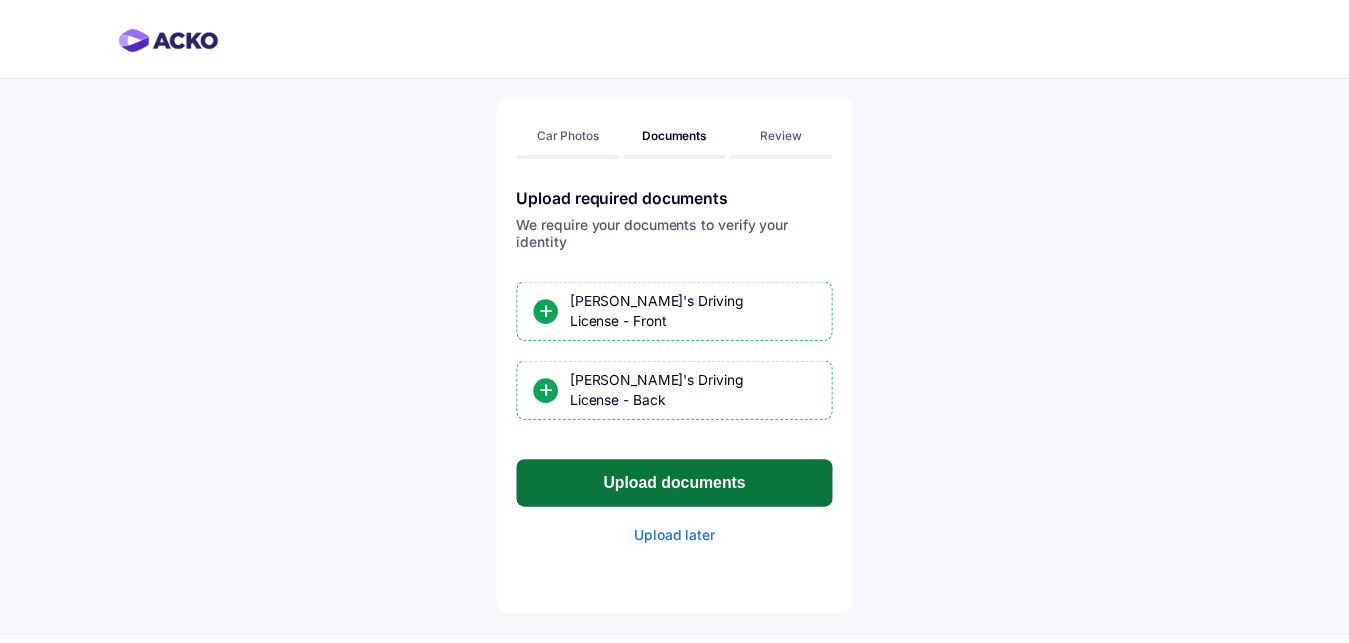 scroll, scrollTop: 0, scrollLeft: 0, axis: both 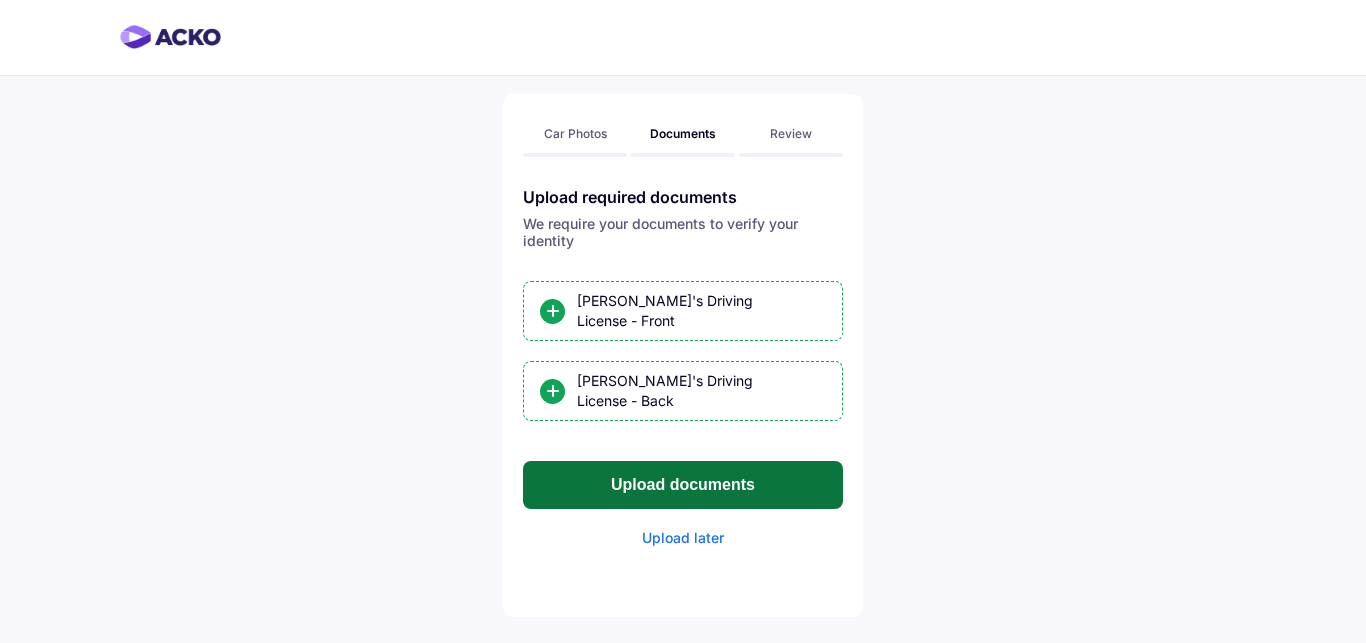 click on "Upload documents" at bounding box center [683, 485] 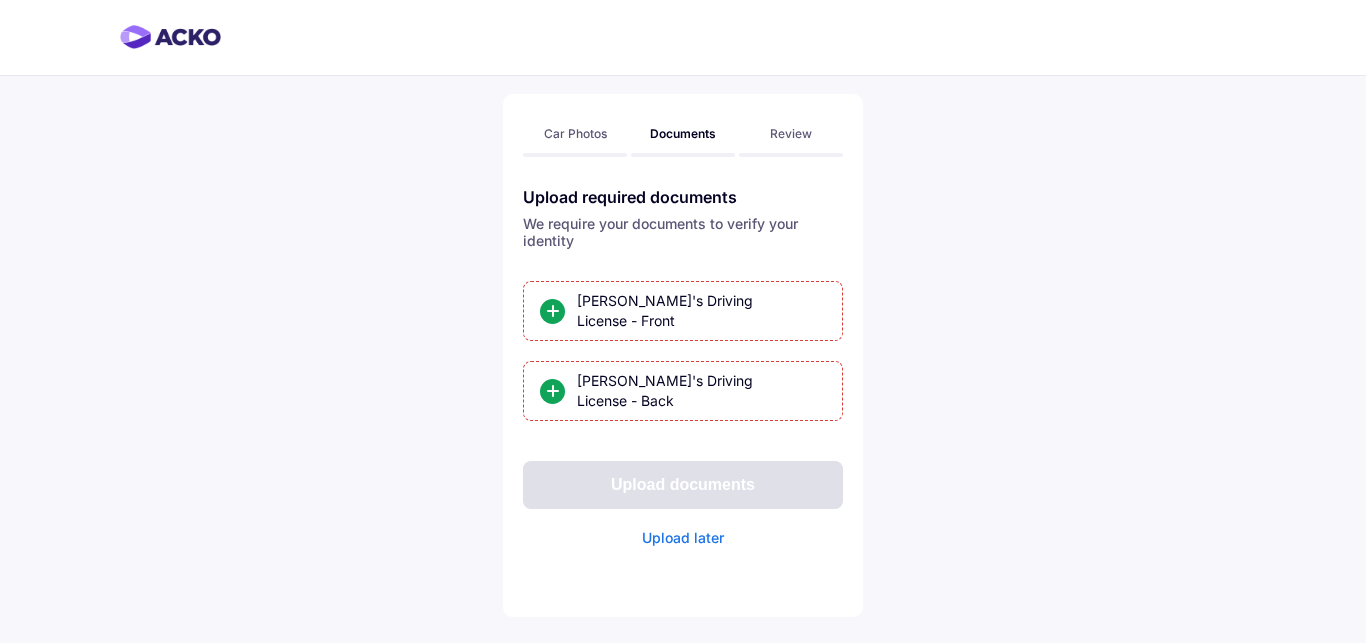 click on "Upload documents" at bounding box center (683, 485) 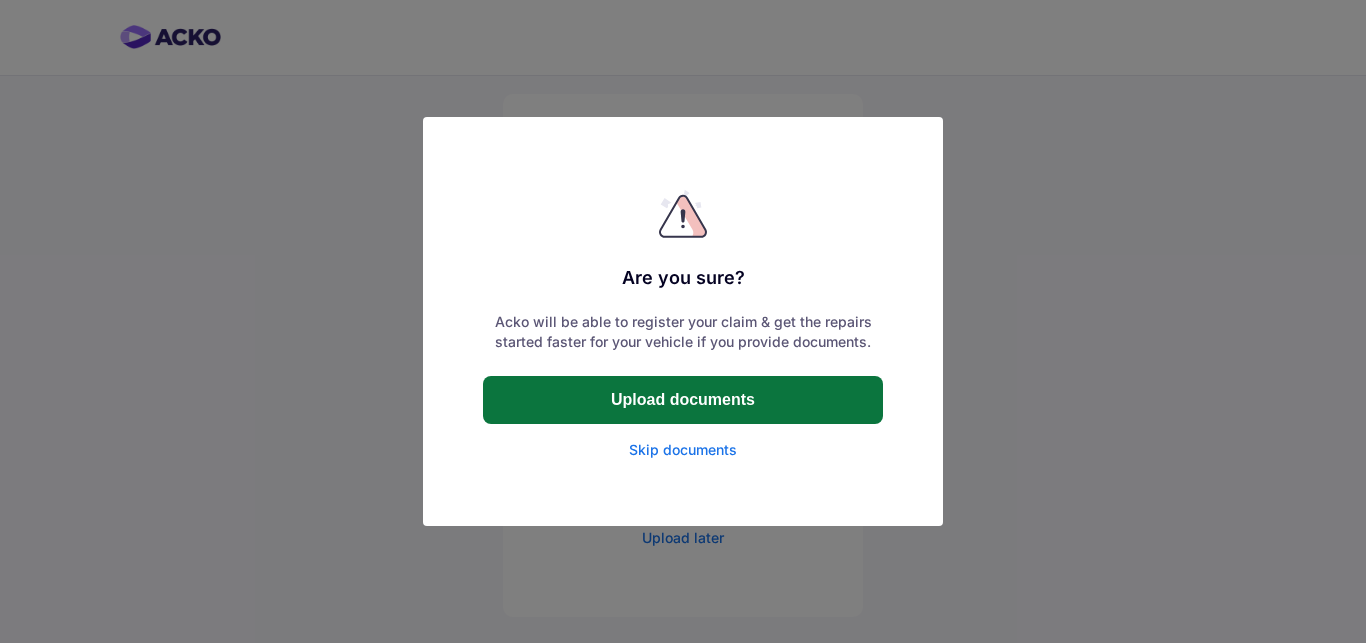 click on "Upload documents" at bounding box center (683, 400) 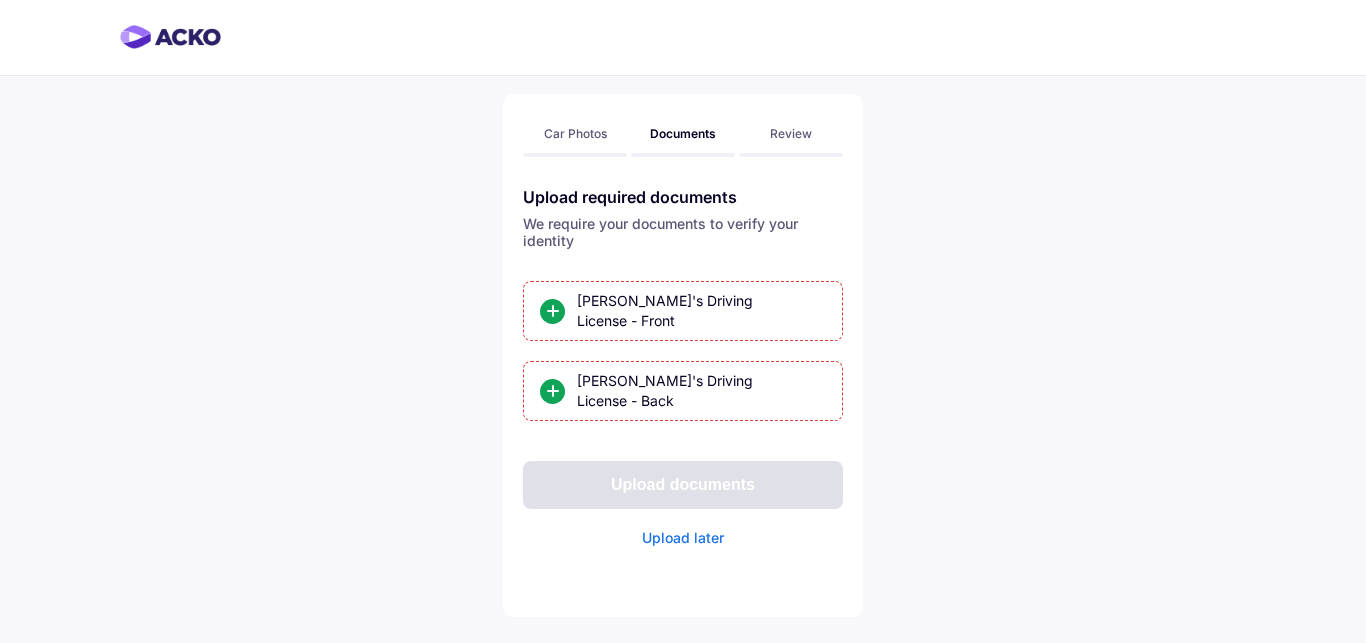 click on "Sujatha's Driving License - Front" at bounding box center (701, 311) 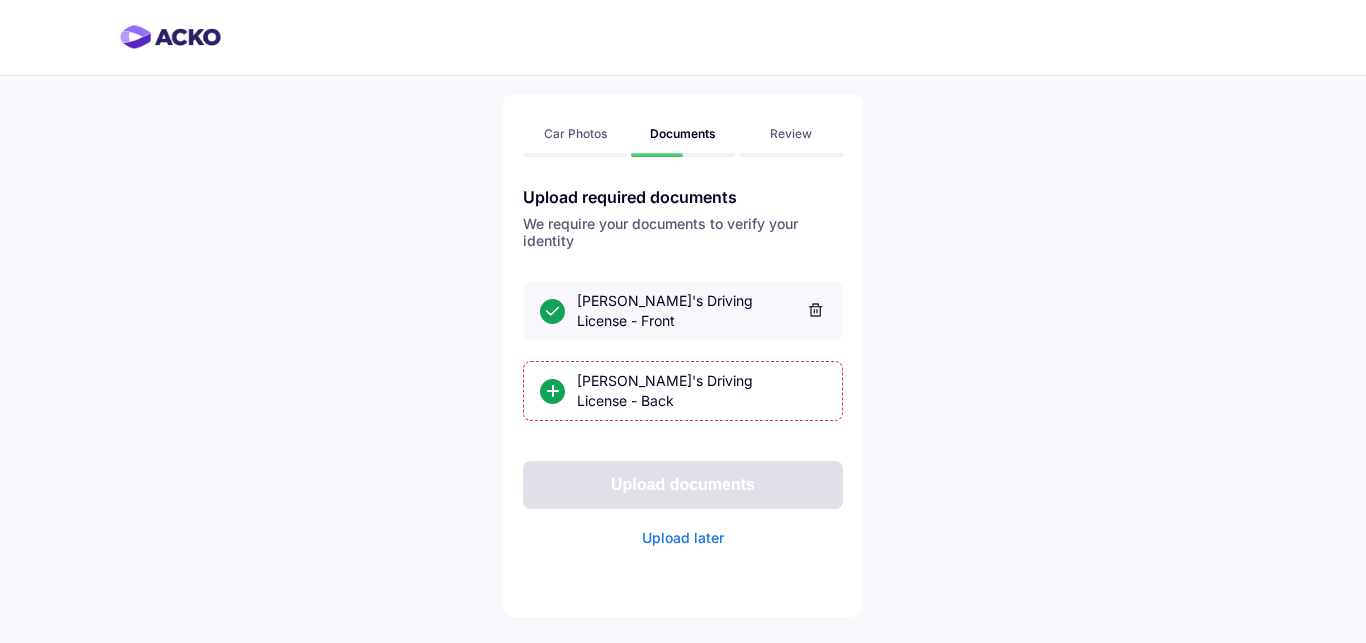 click on "Sujatha's Driving License - Back" at bounding box center [701, 391] 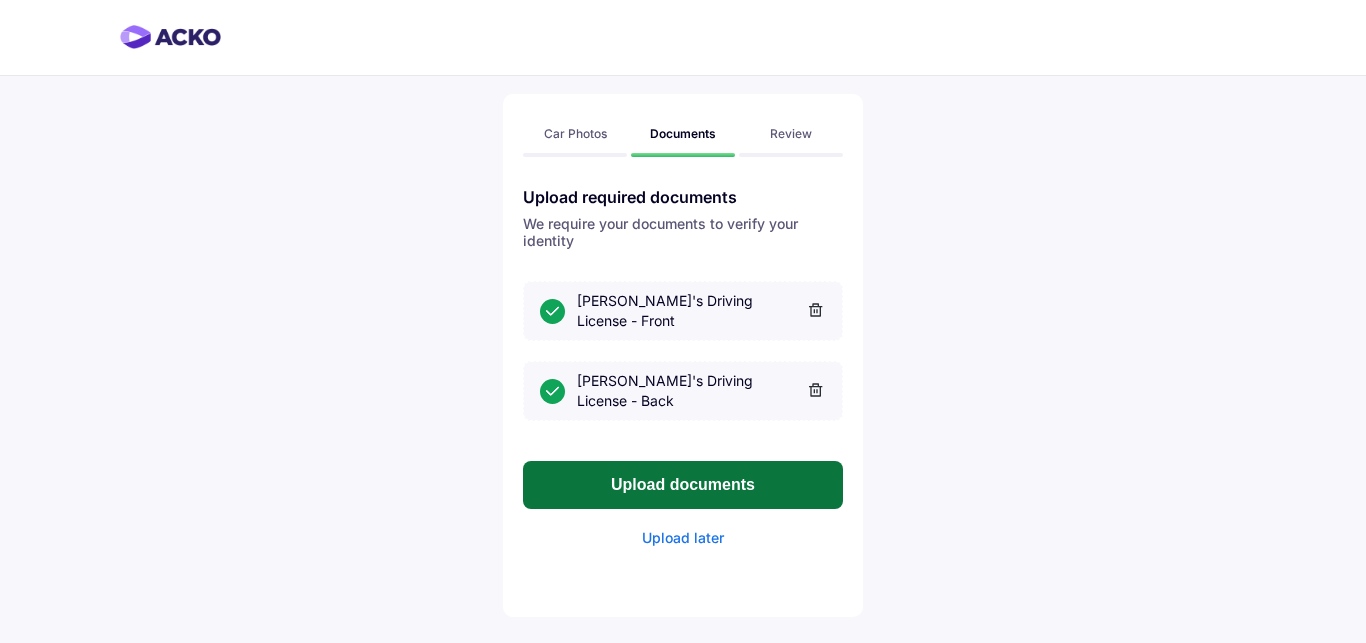 click on "Upload documents" at bounding box center (683, 485) 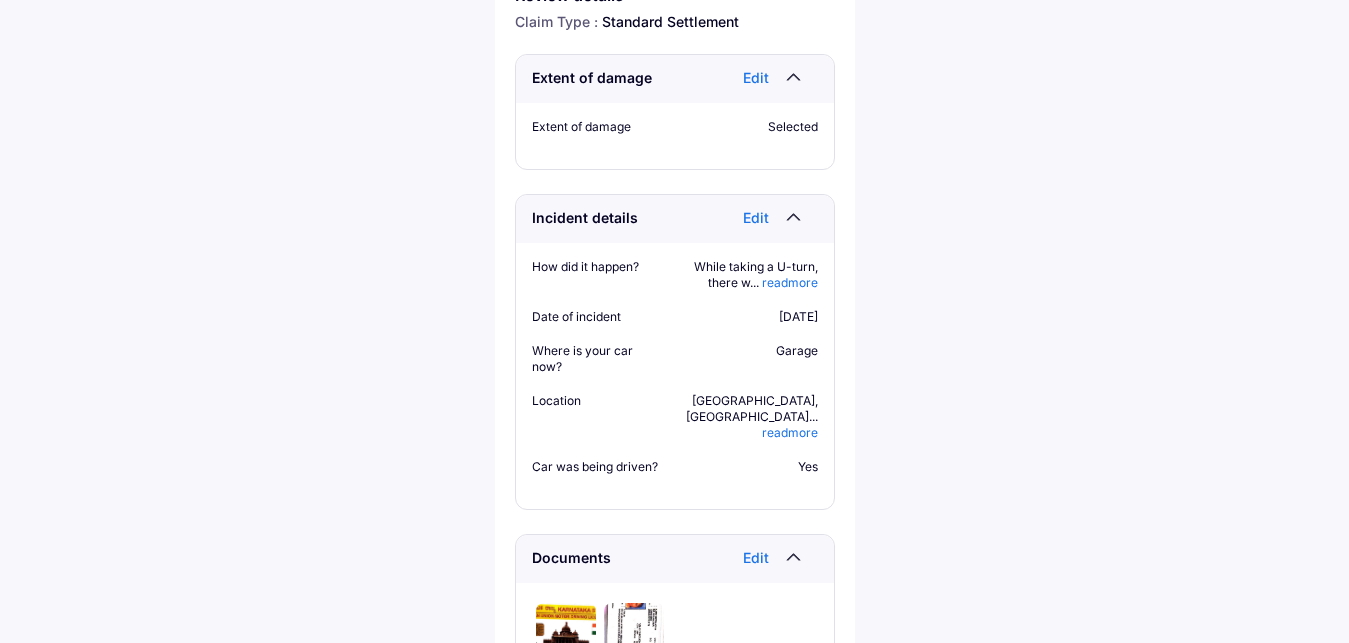 scroll, scrollTop: 112, scrollLeft: 0, axis: vertical 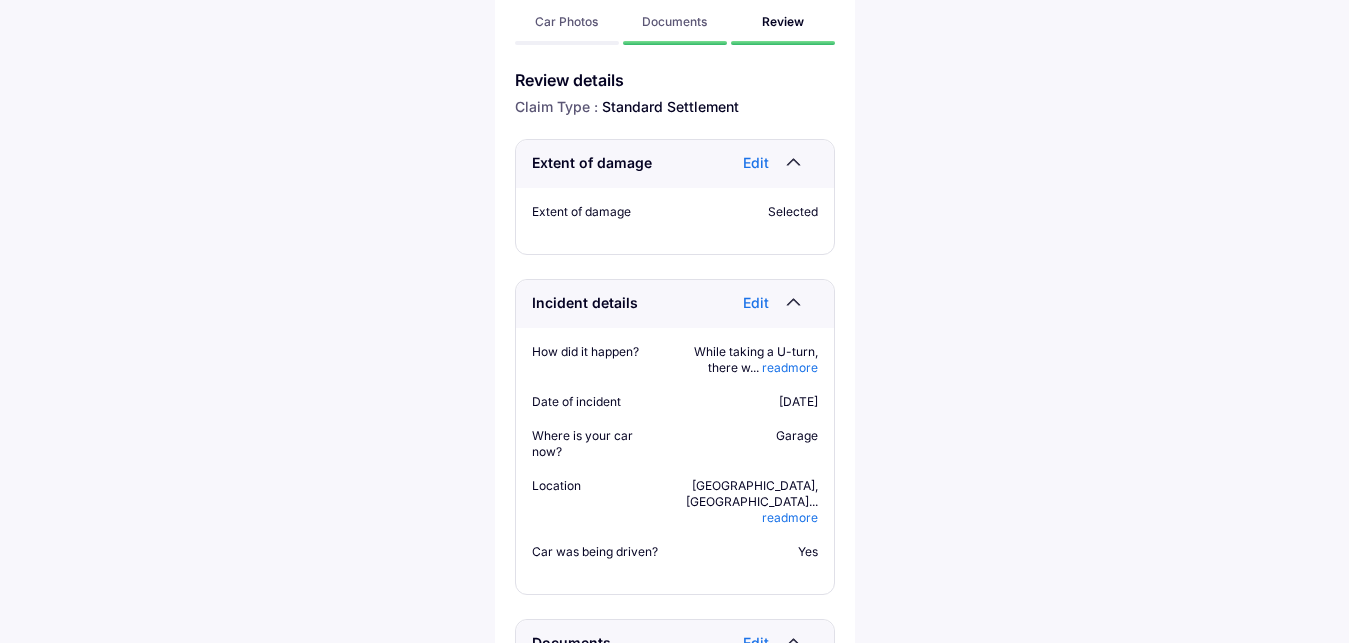click at bounding box center (798, 164) 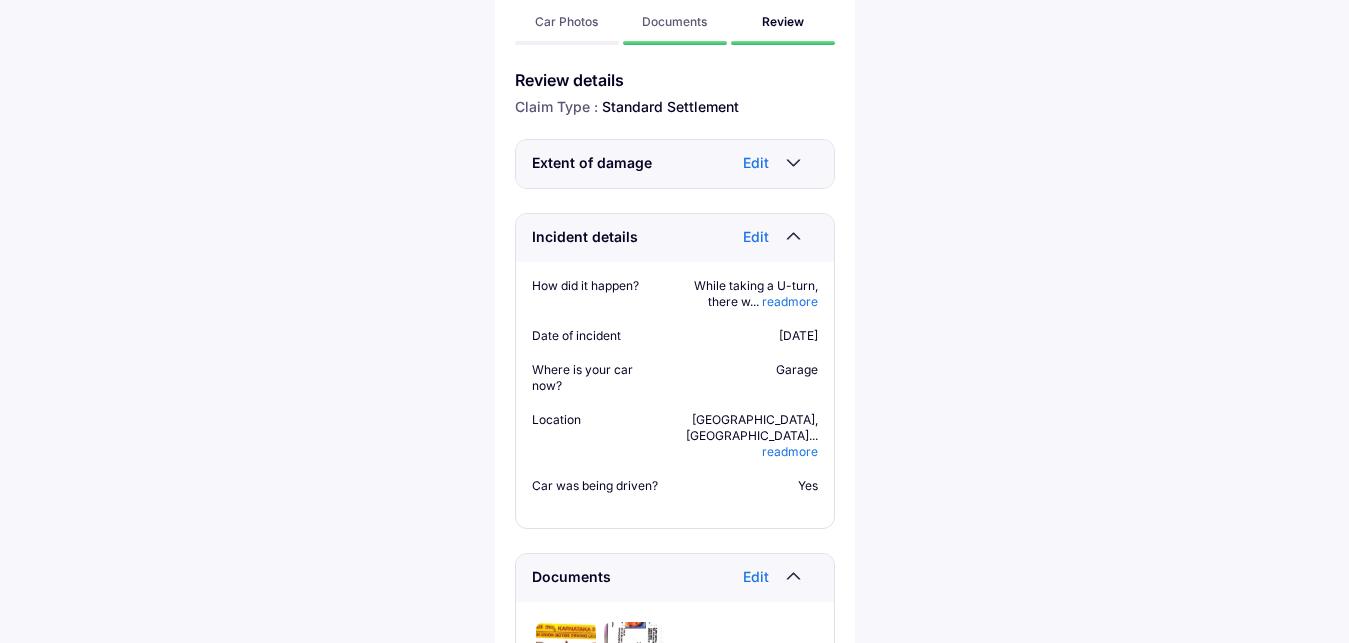 click at bounding box center (798, 164) 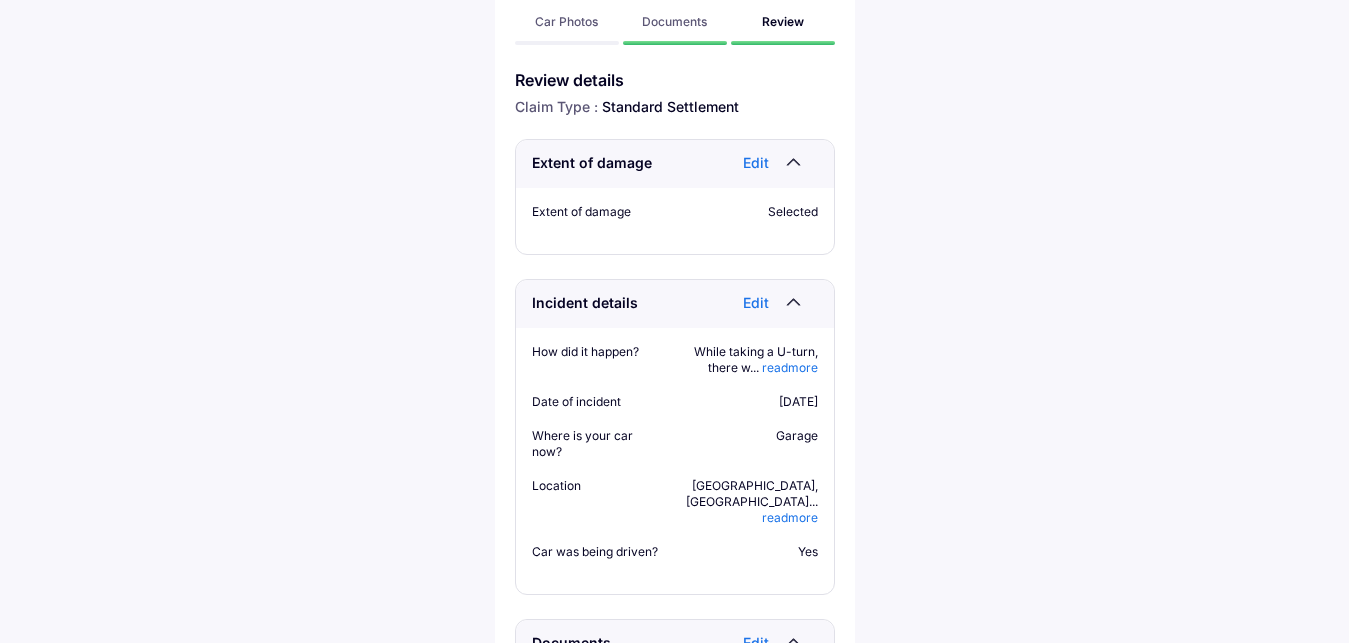 click on "Selected" at bounding box center [751, 212] 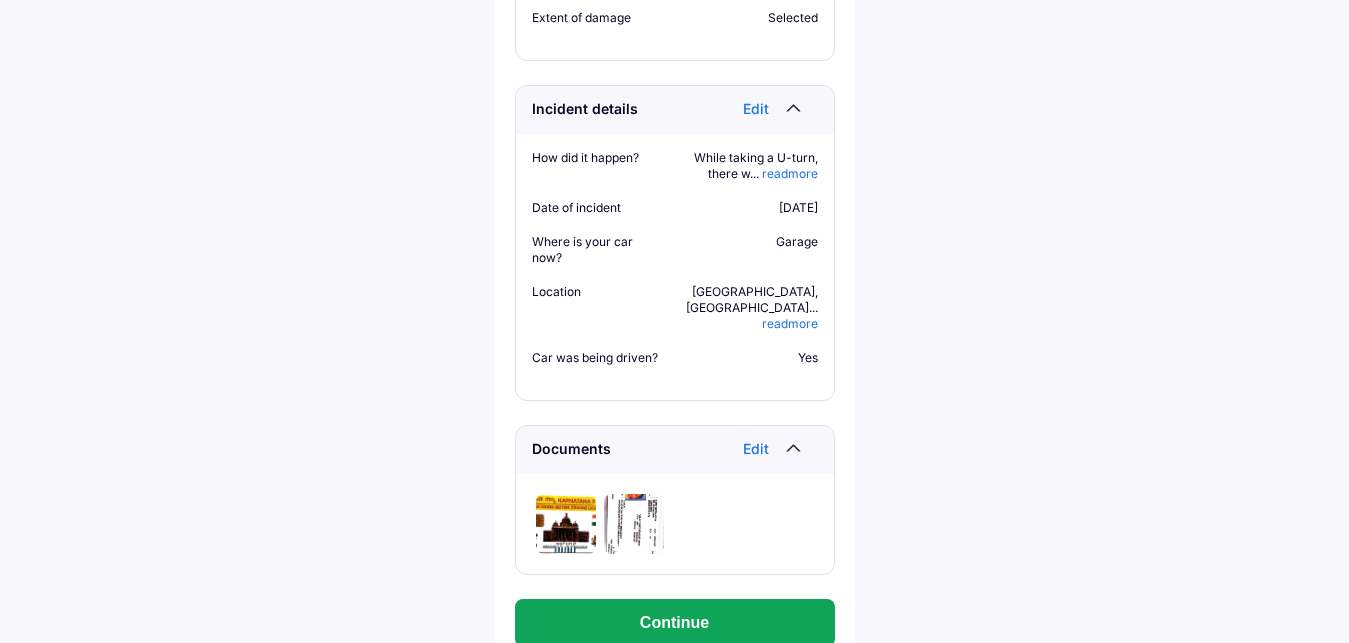scroll, scrollTop: 350, scrollLeft: 0, axis: vertical 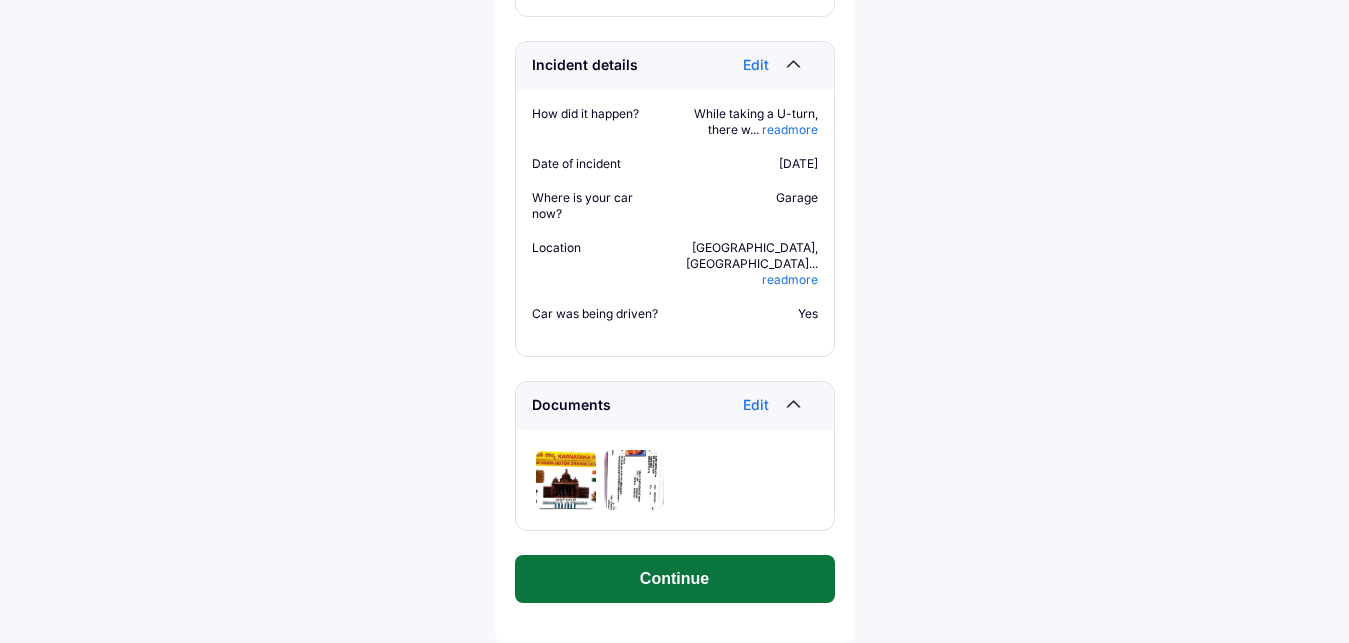 click on "Continue" at bounding box center [675, 579] 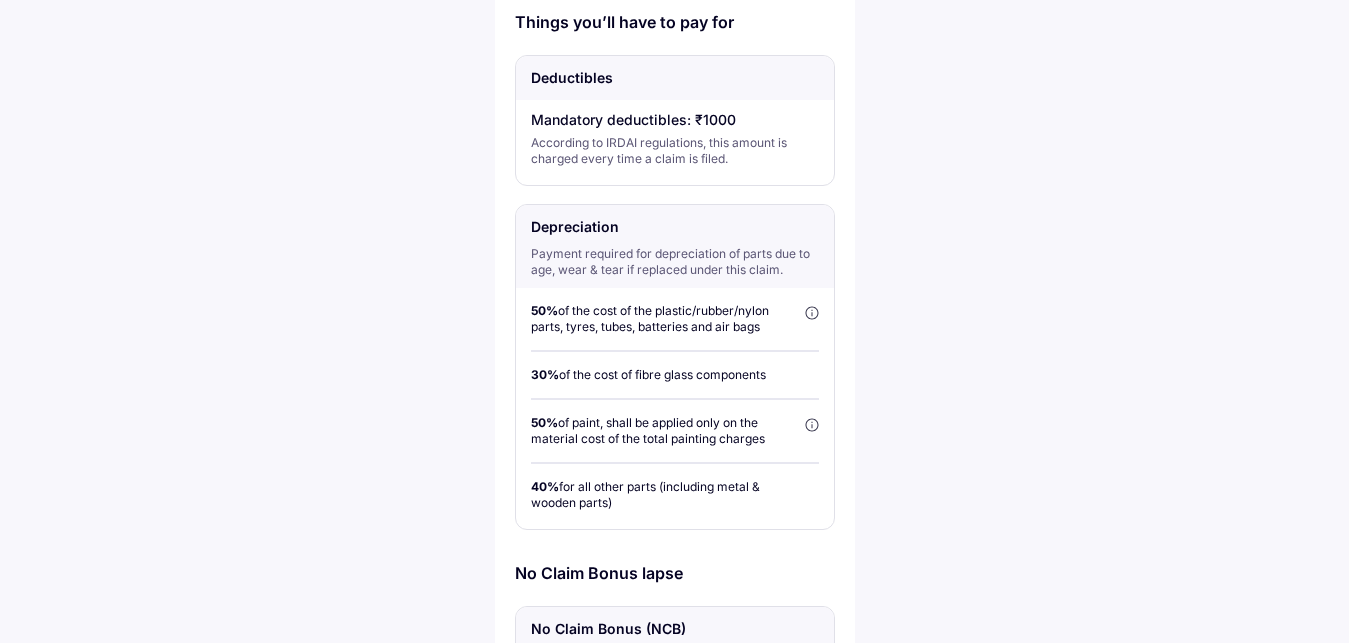 scroll, scrollTop: 340, scrollLeft: 0, axis: vertical 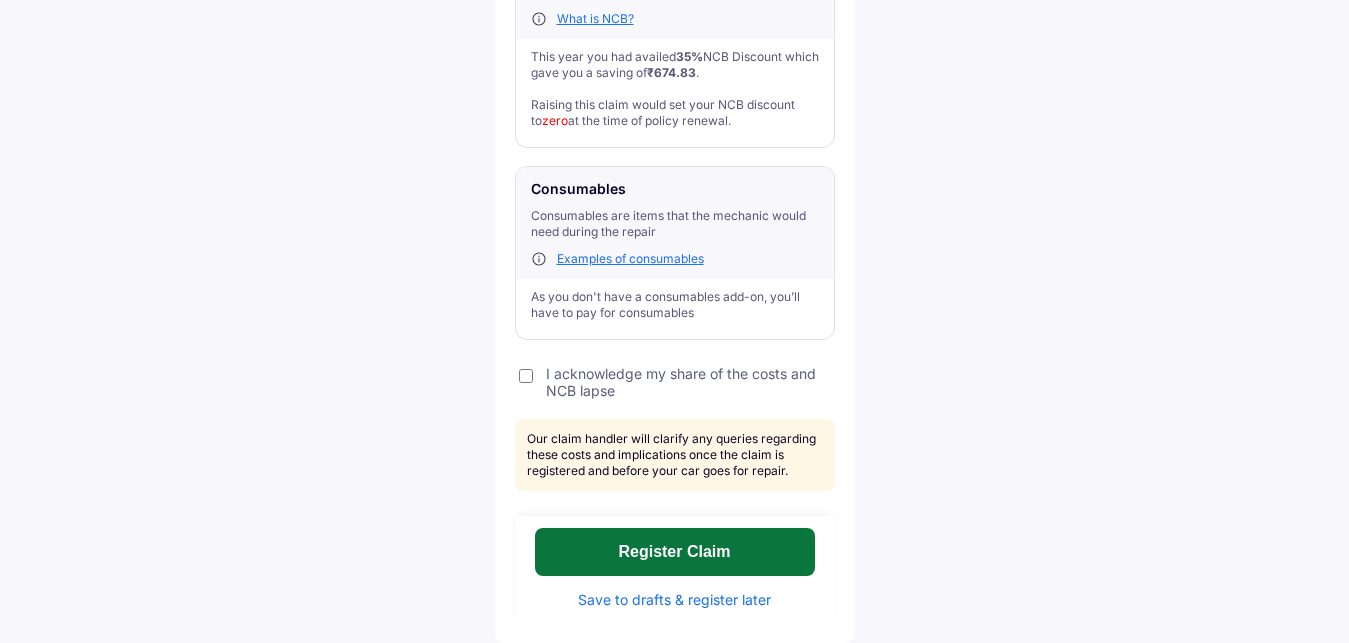 click on "Register Claim" at bounding box center [675, 552] 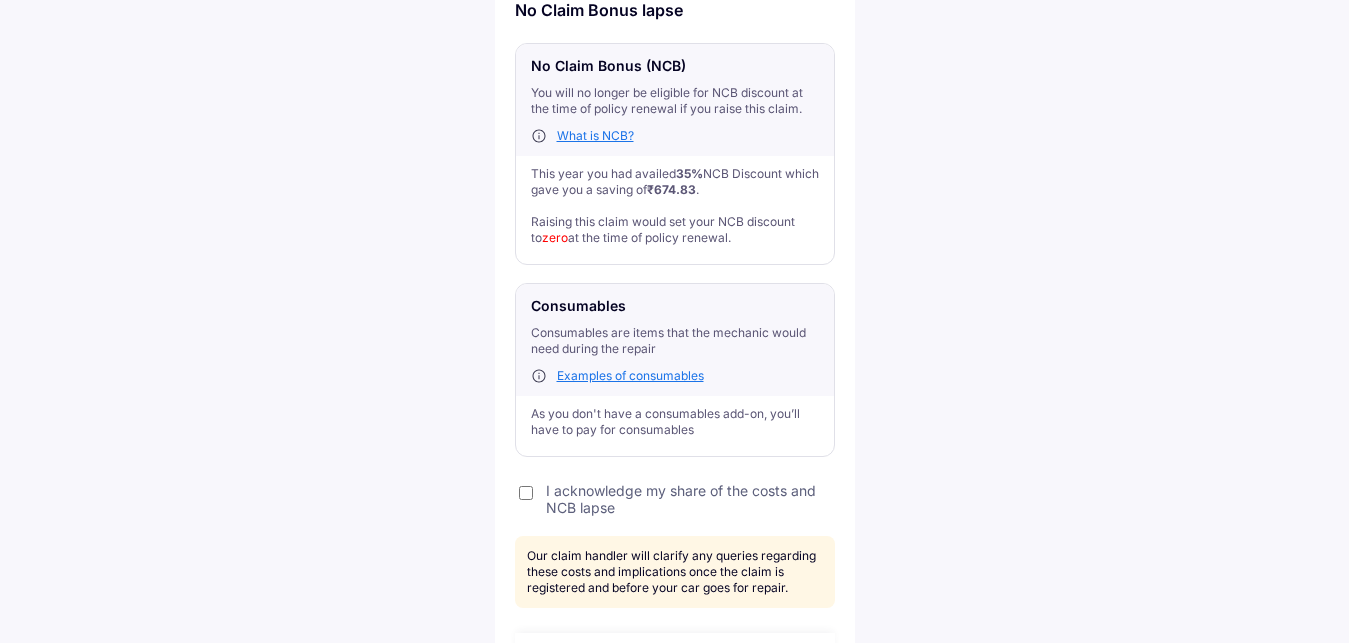 scroll, scrollTop: 813, scrollLeft: 0, axis: vertical 